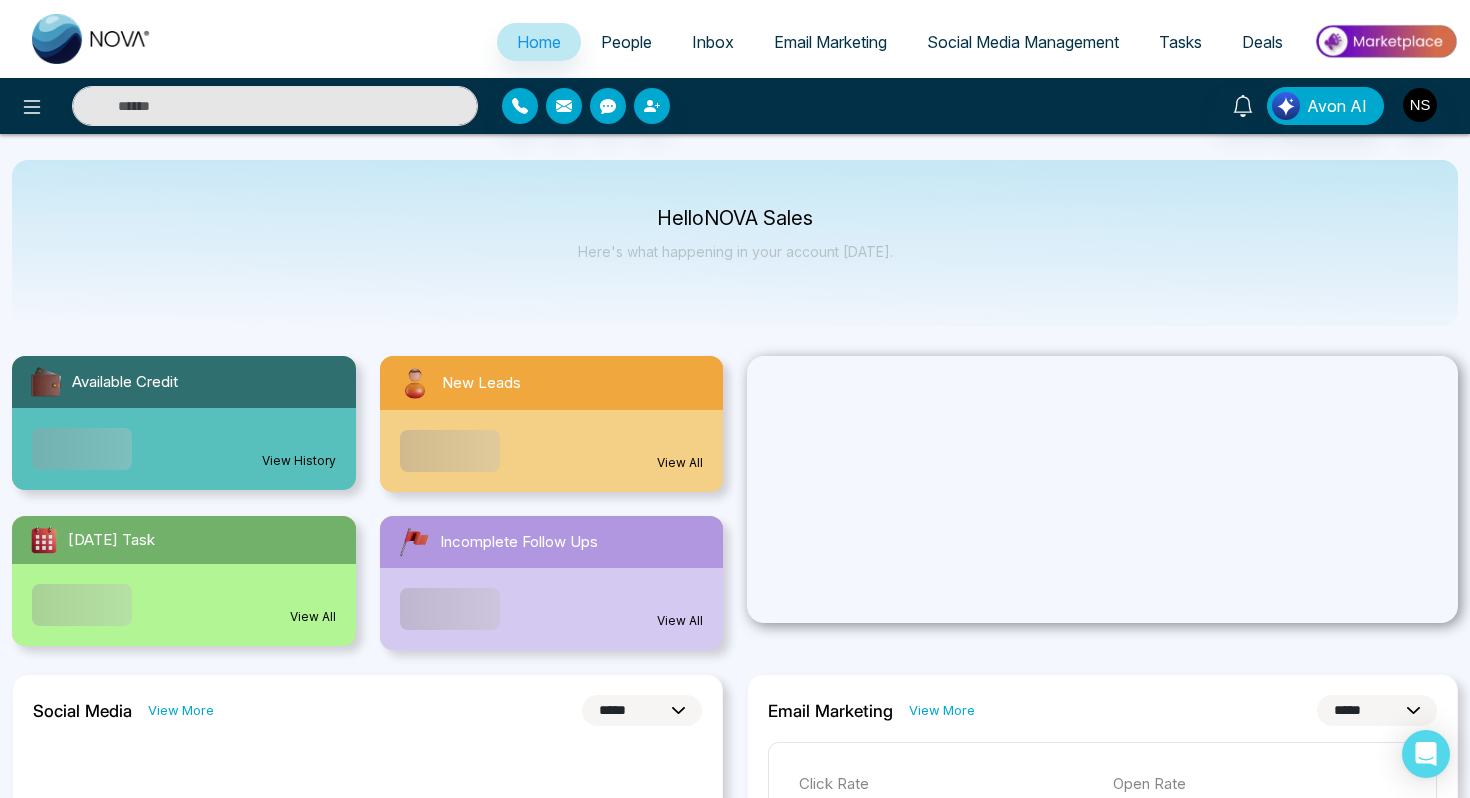 select on "*" 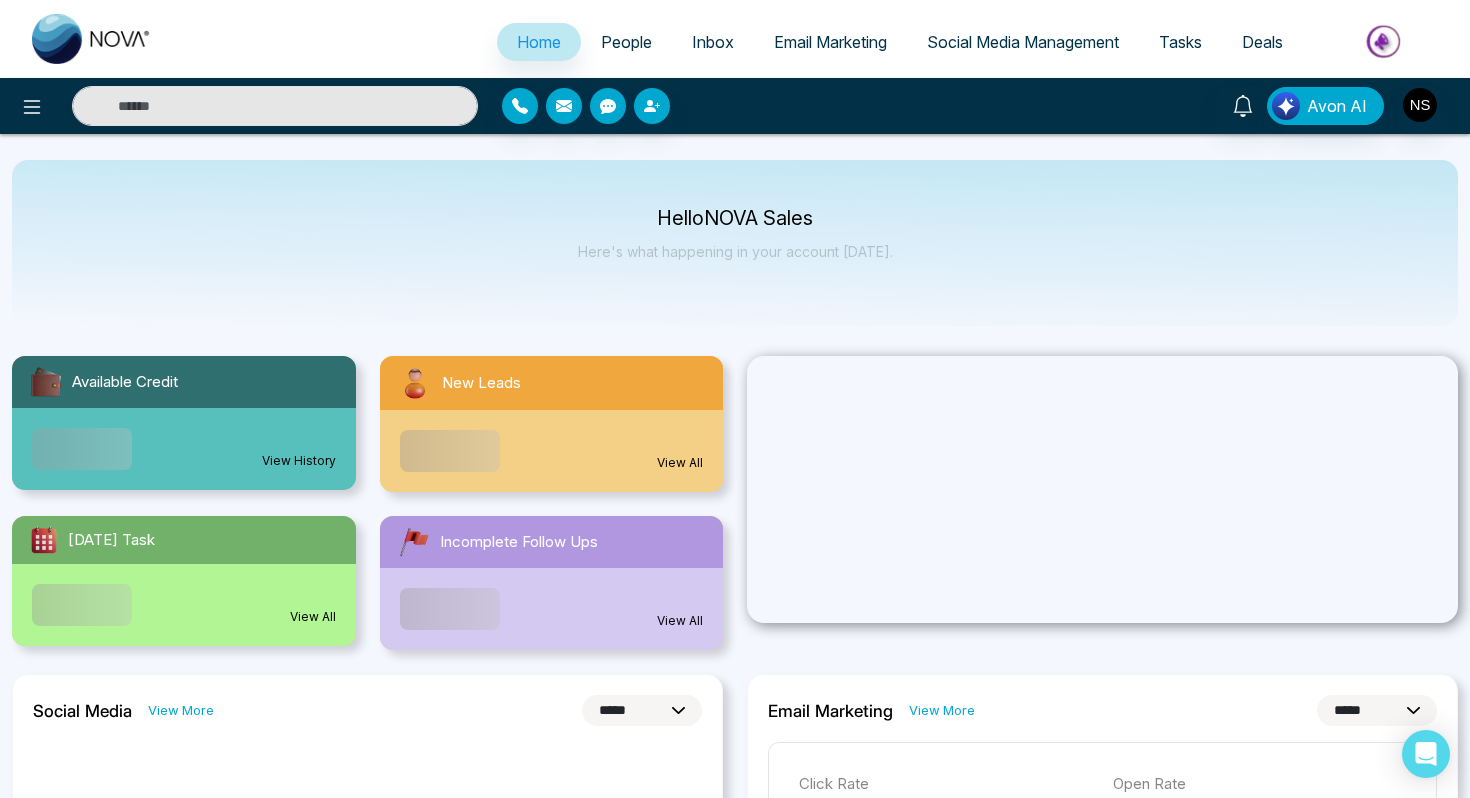 select on "*" 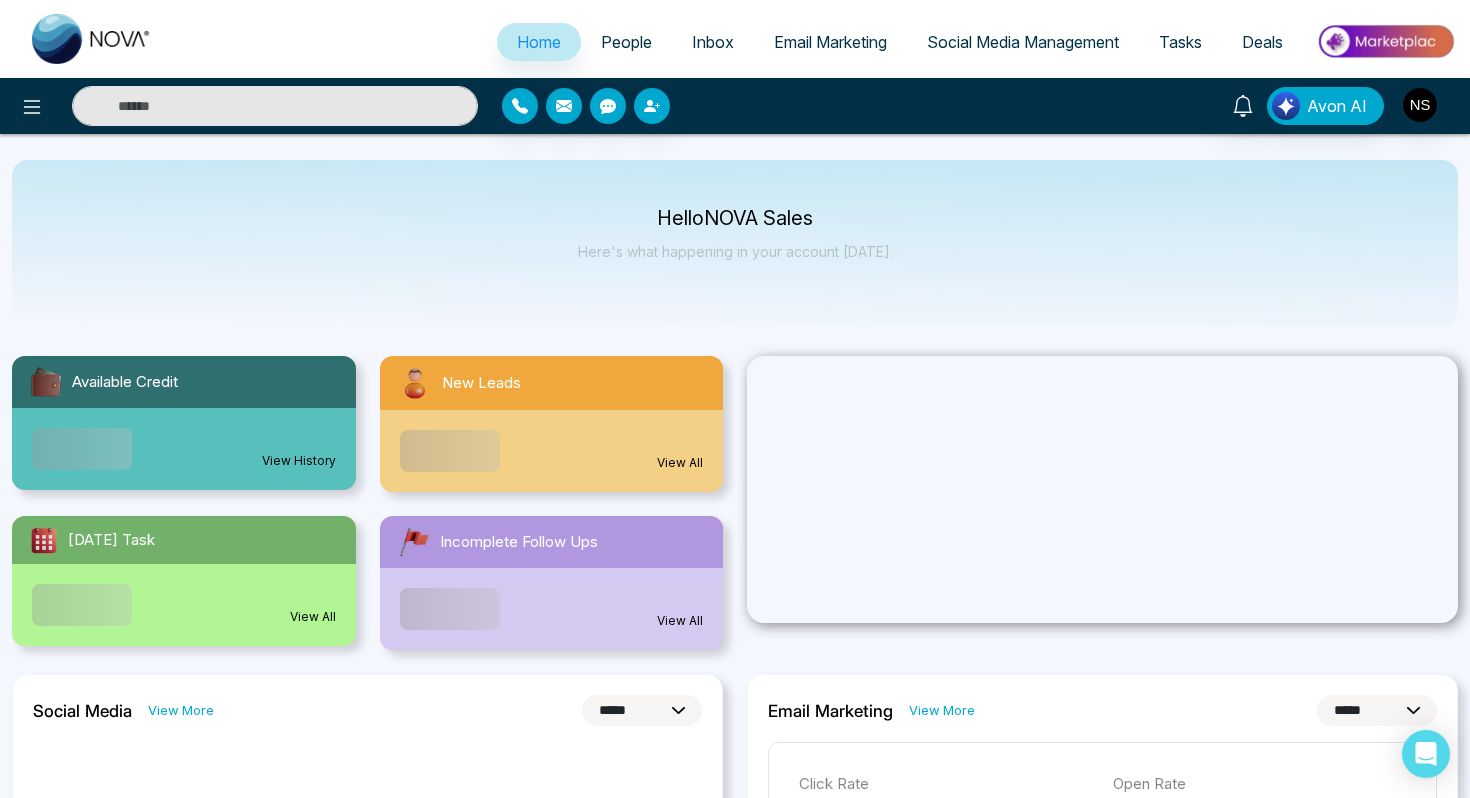 scroll, scrollTop: 0, scrollLeft: 0, axis: both 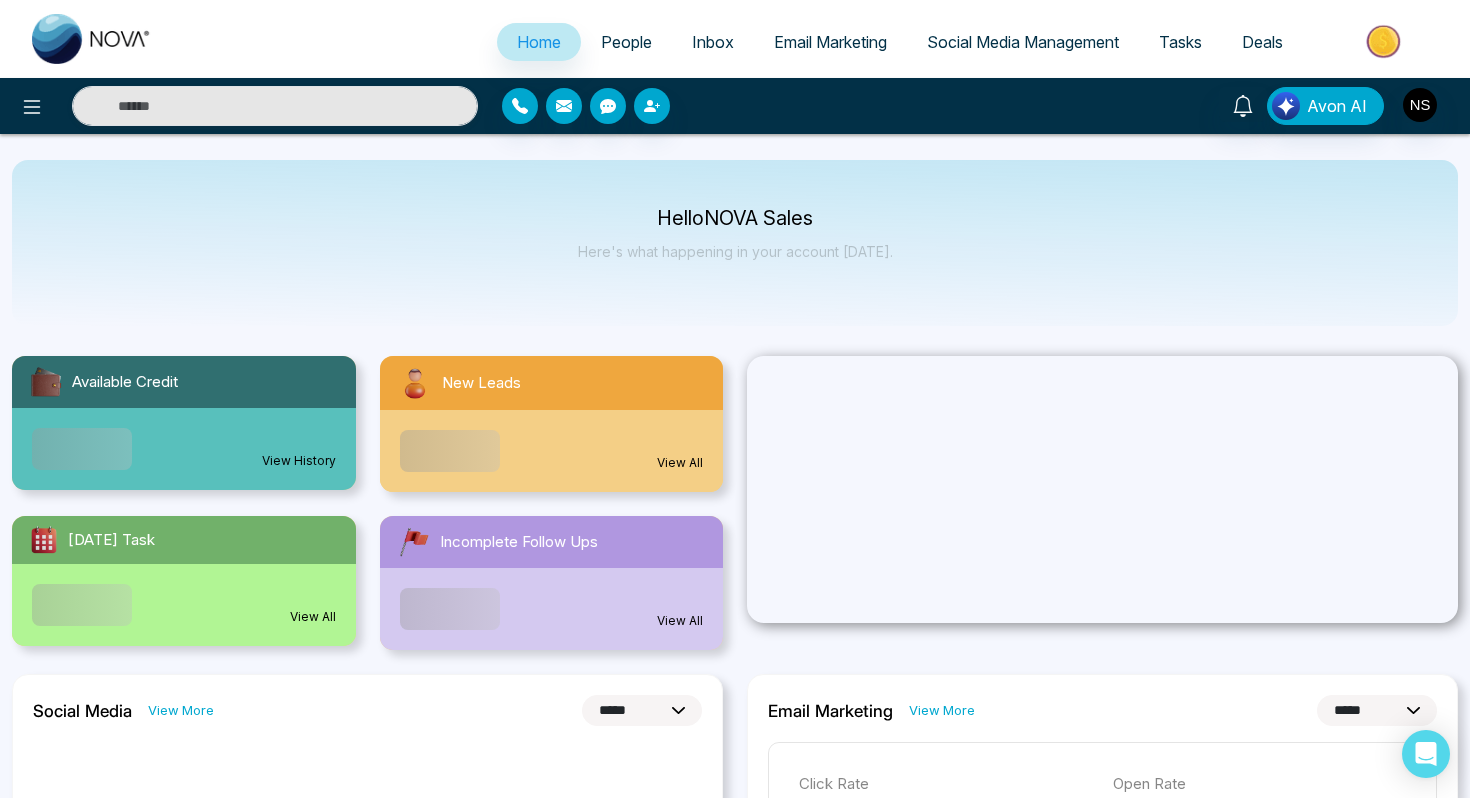 click on "People" at bounding box center [626, 42] 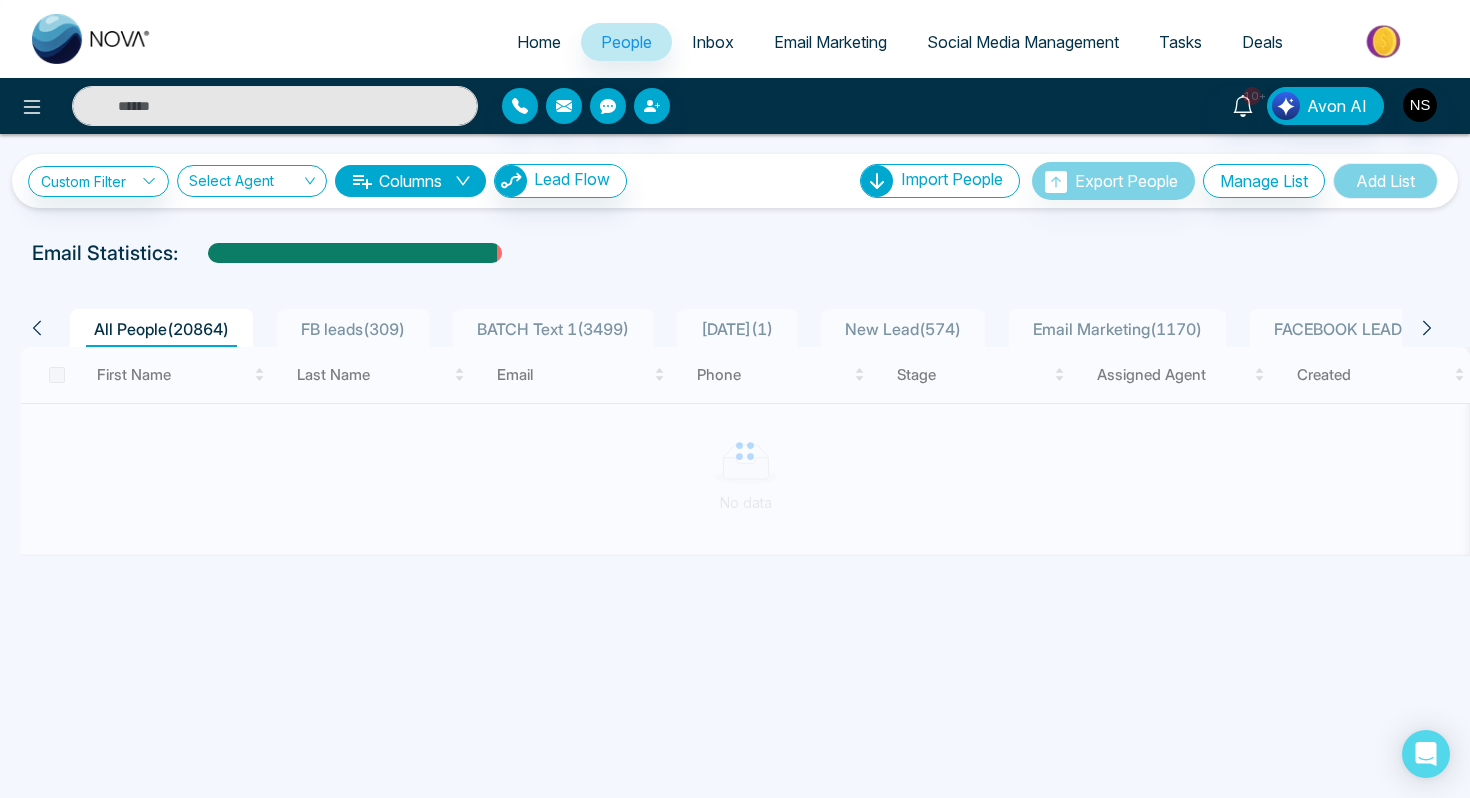 click on "Home" at bounding box center (539, 42) 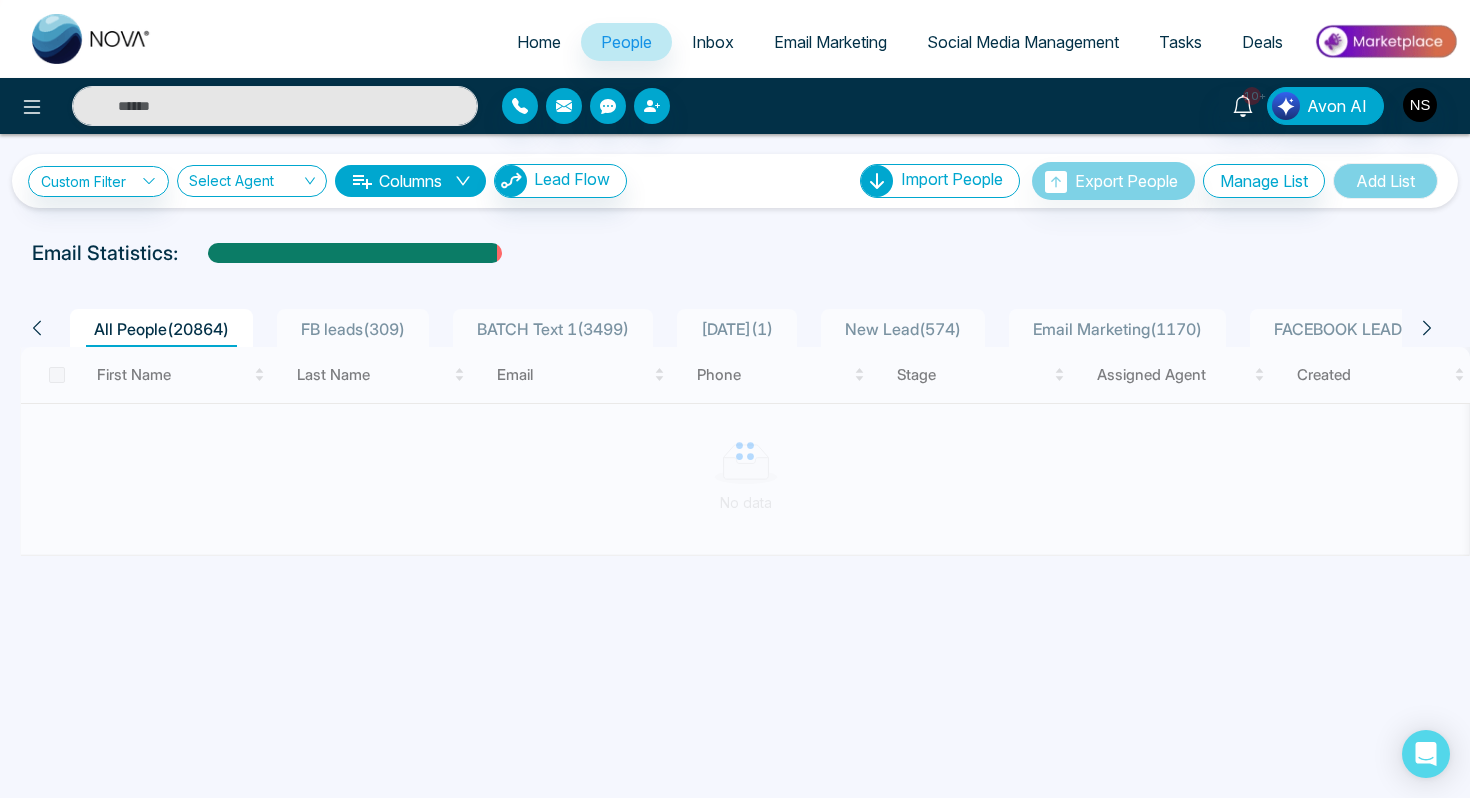 select on "*" 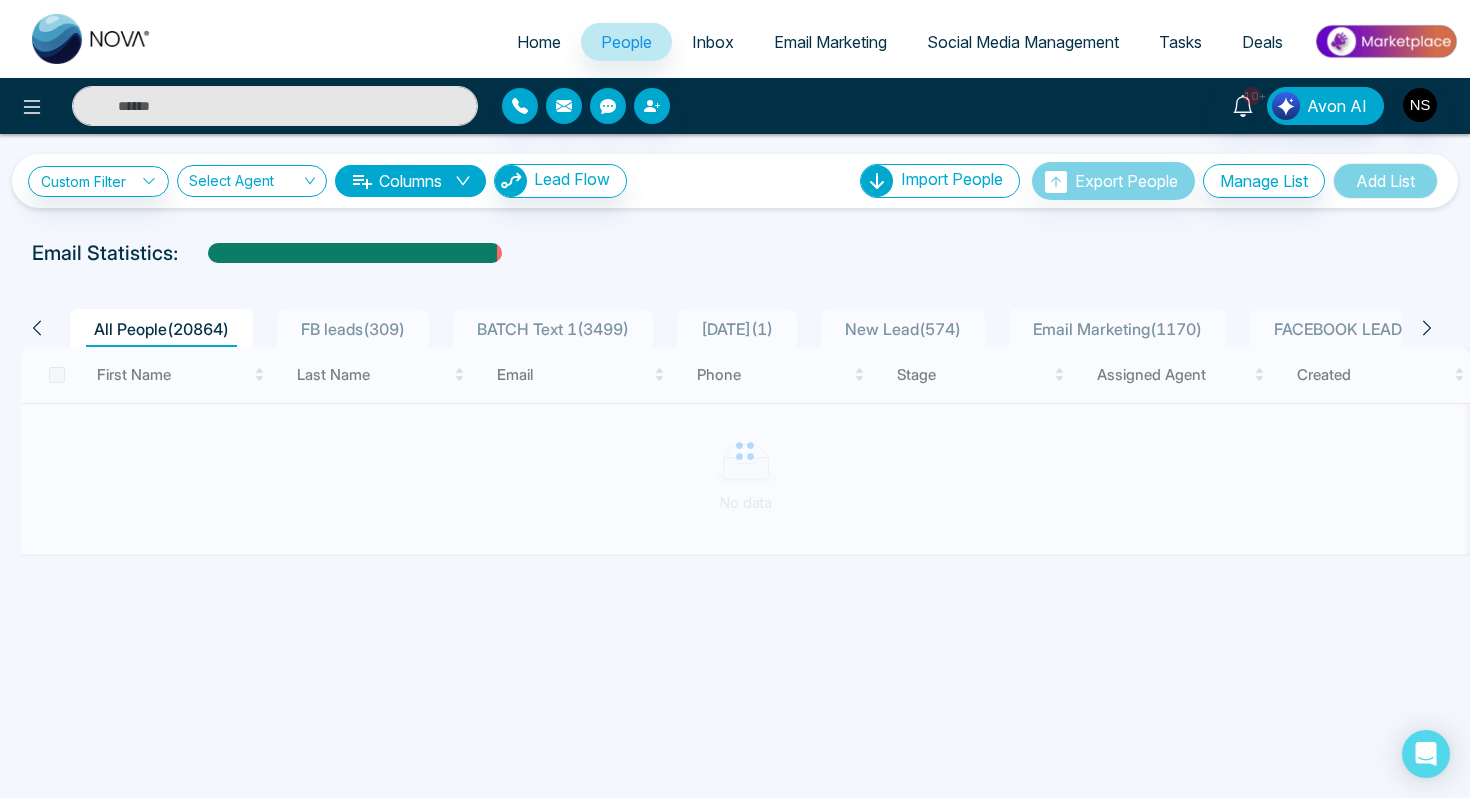 select on "*" 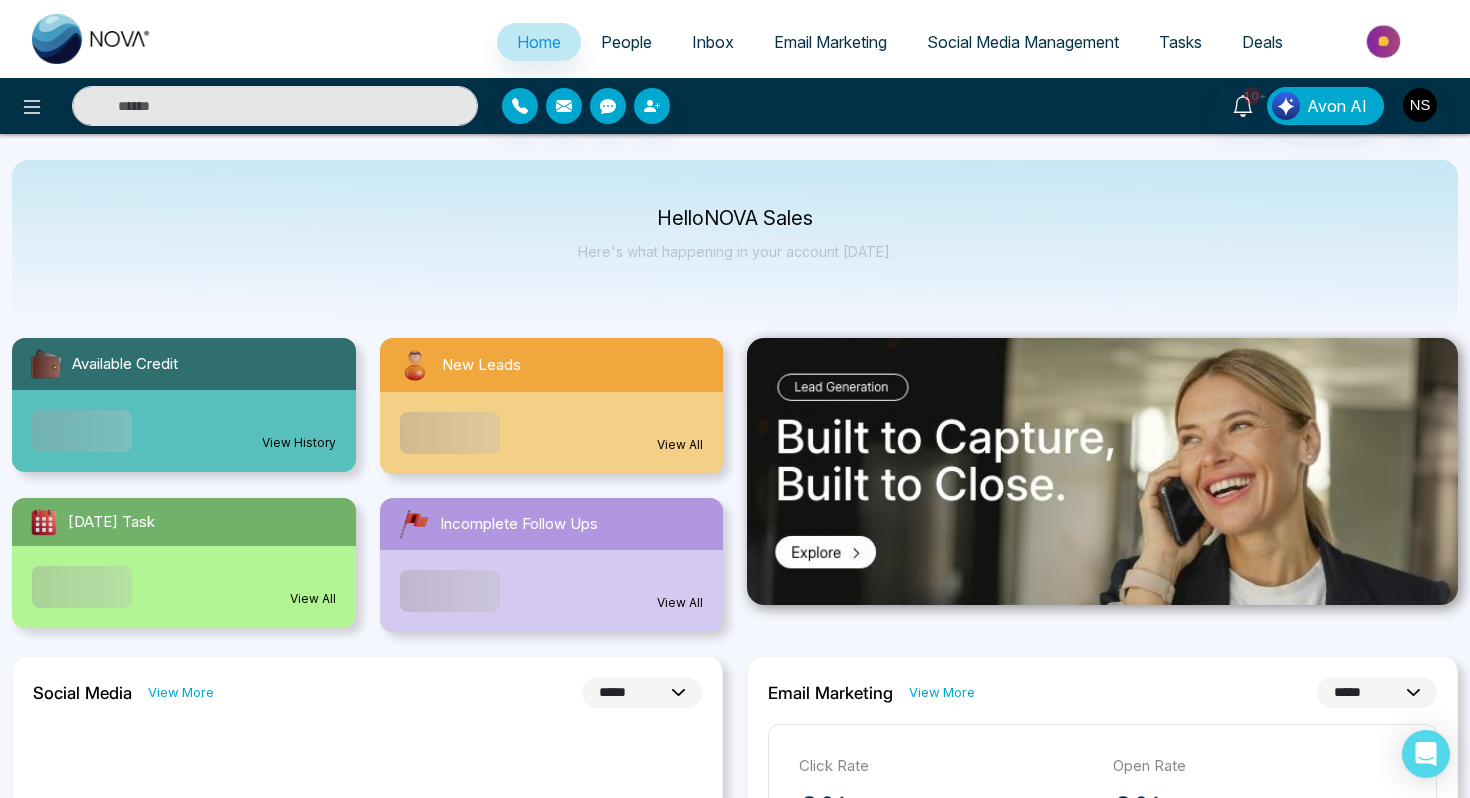 scroll, scrollTop: 0, scrollLeft: 0, axis: both 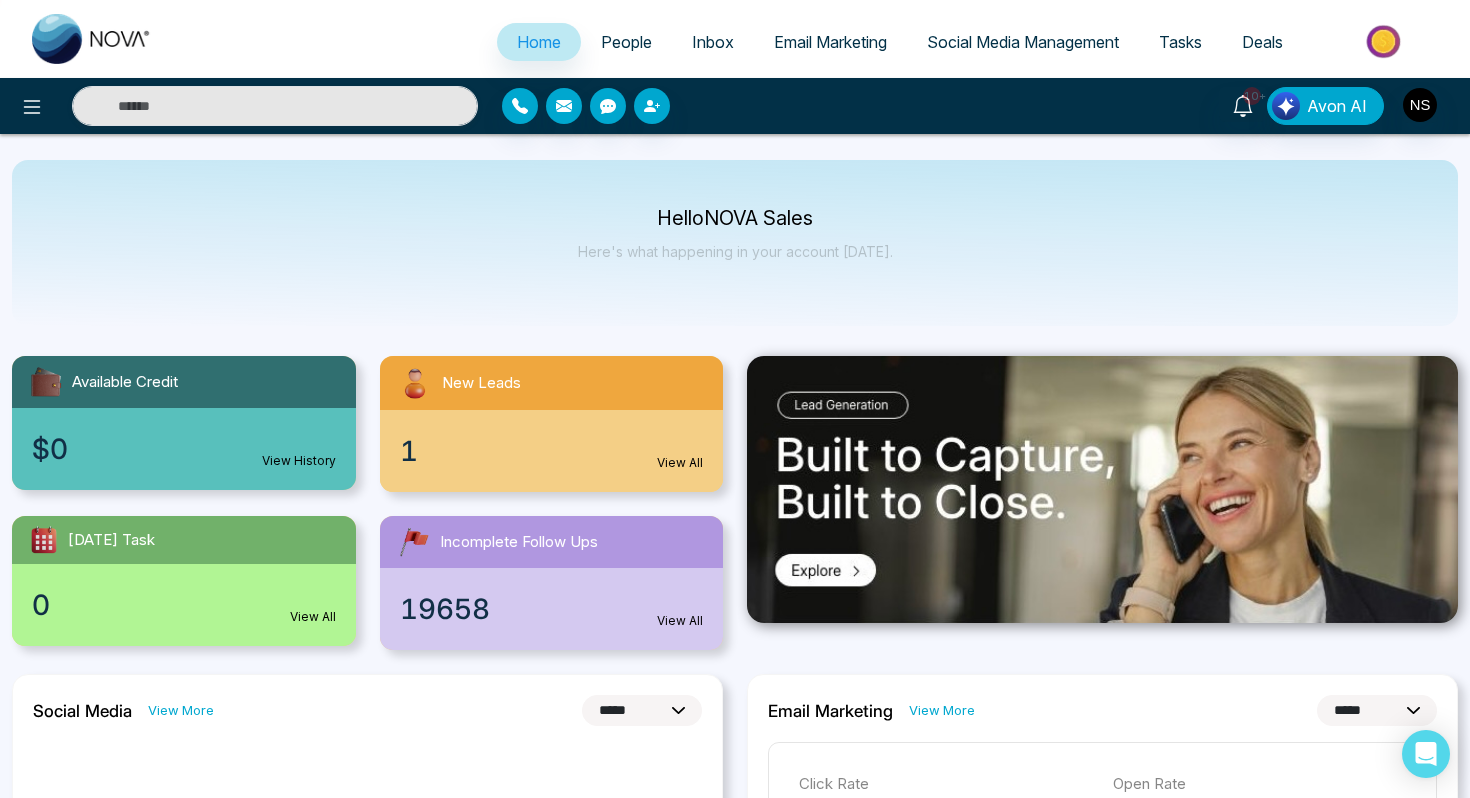 click on "1 View All" at bounding box center [552, 451] 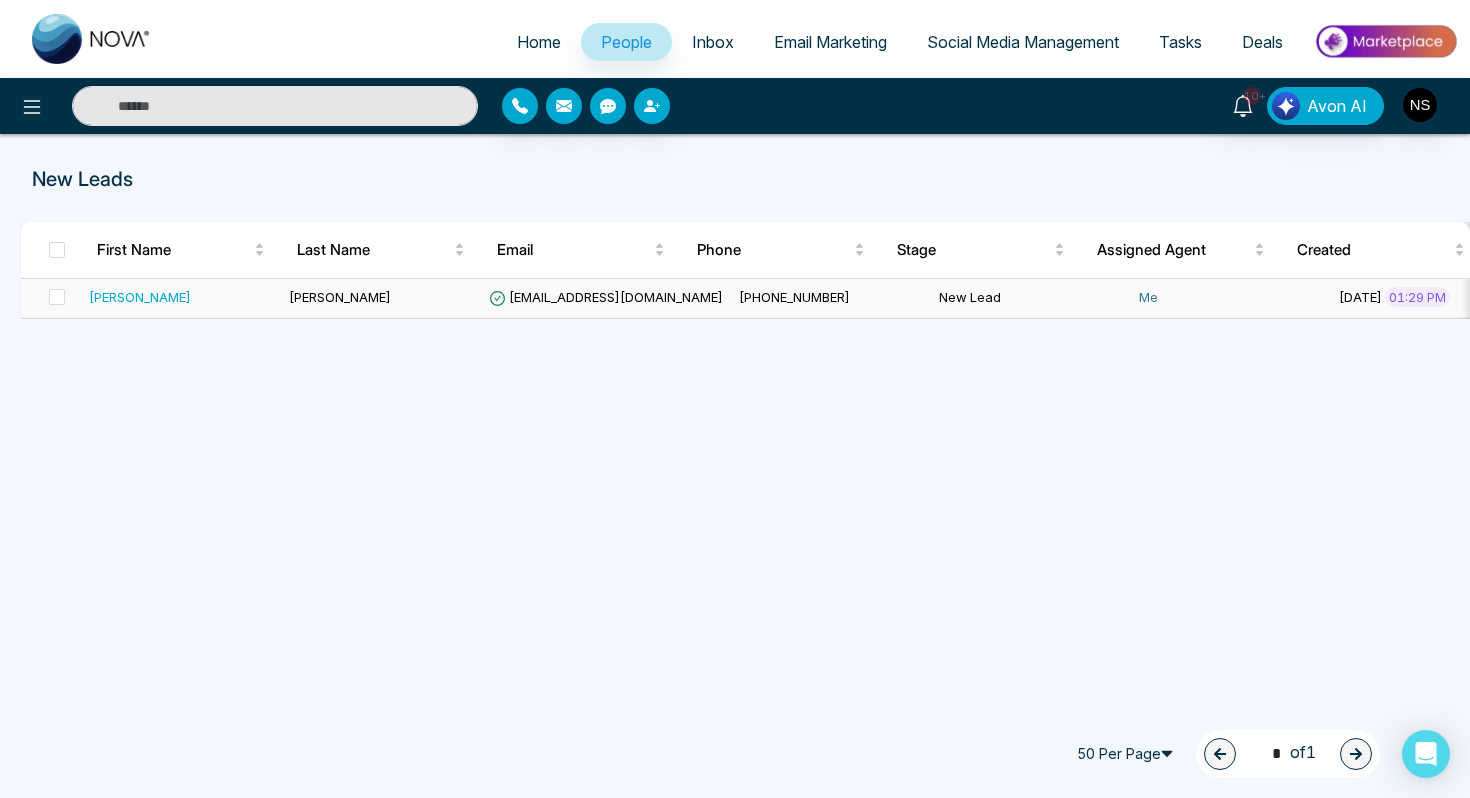 click on "[PERSON_NAME]" at bounding box center (381, 298) 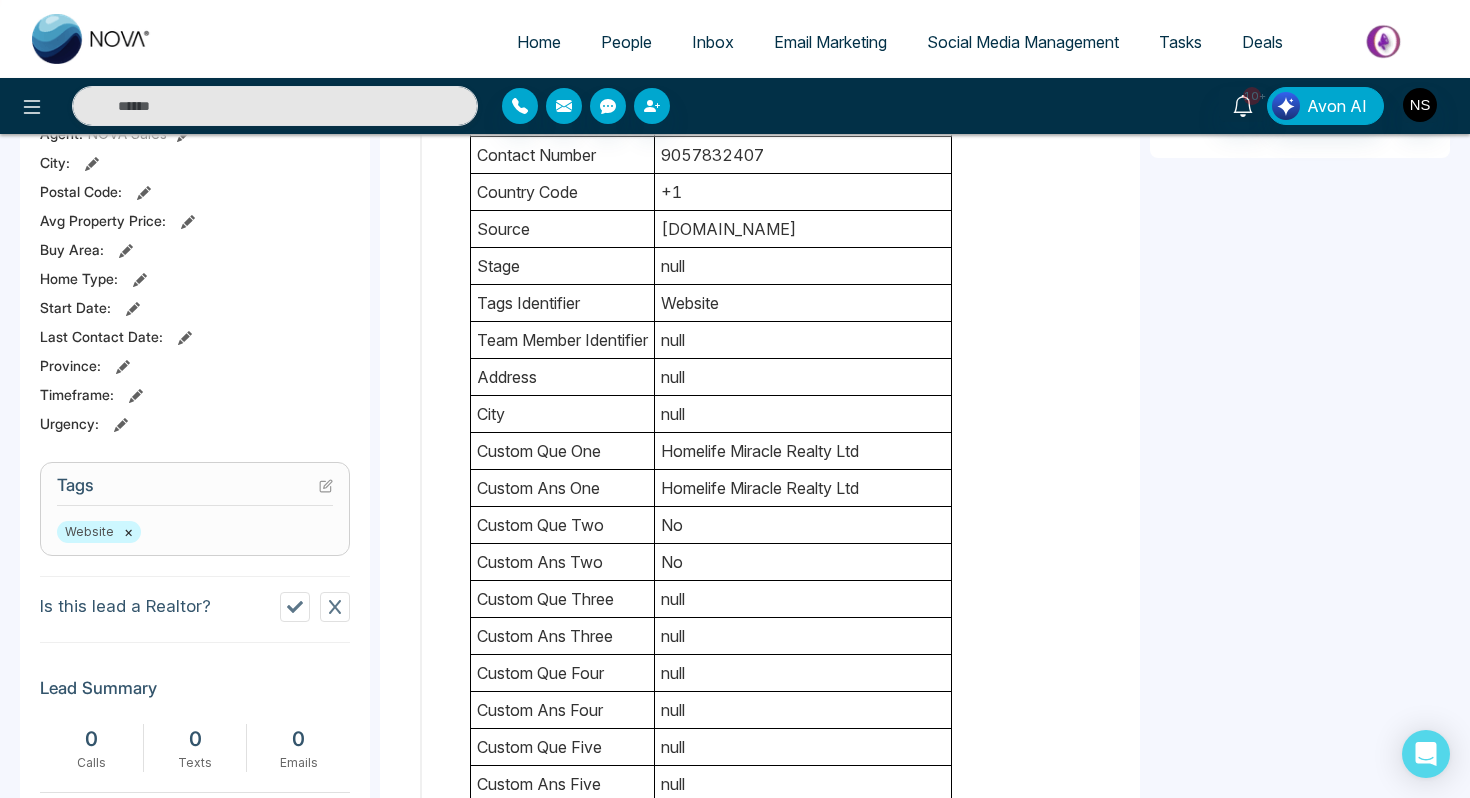scroll, scrollTop: 428, scrollLeft: 0, axis: vertical 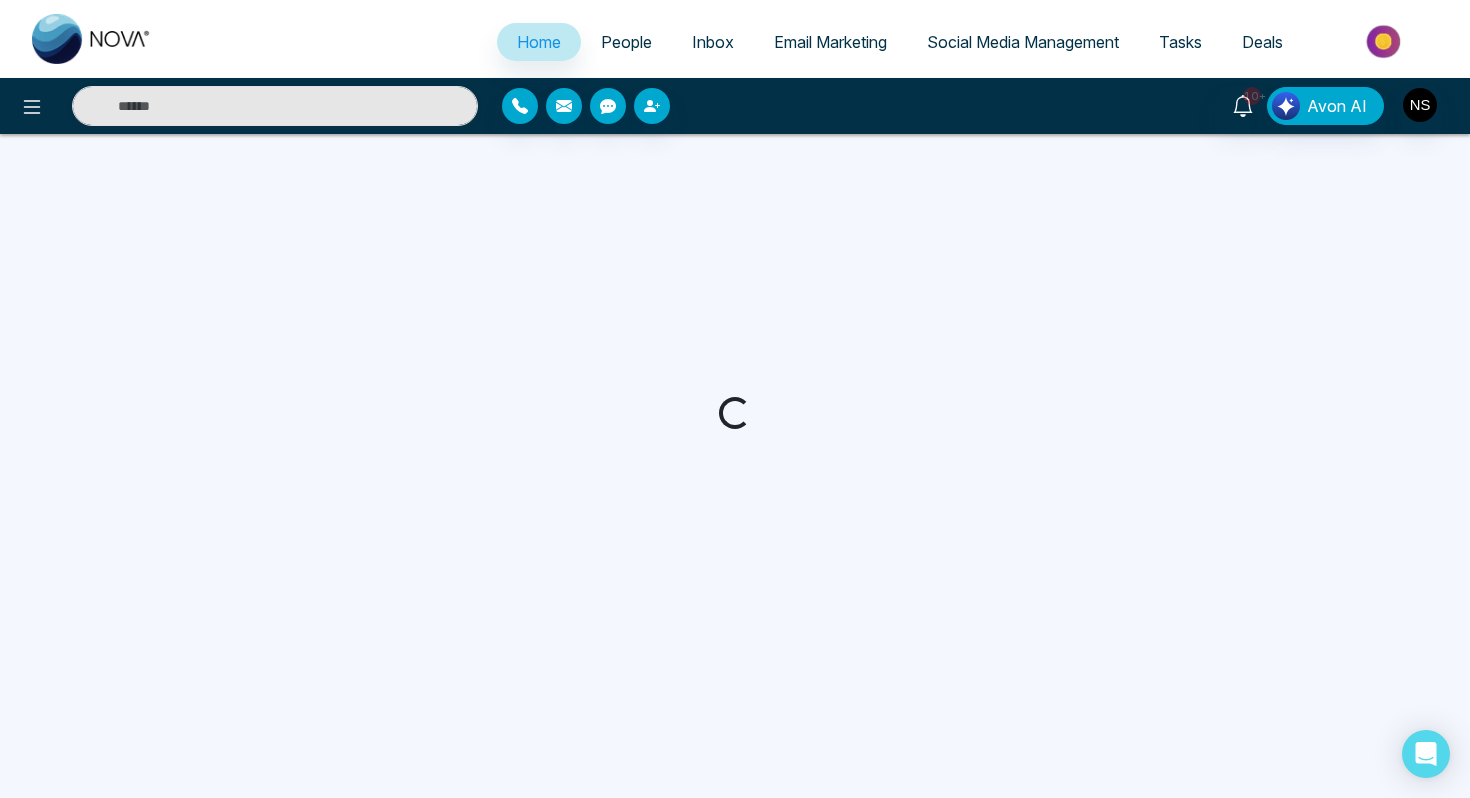 select on "*" 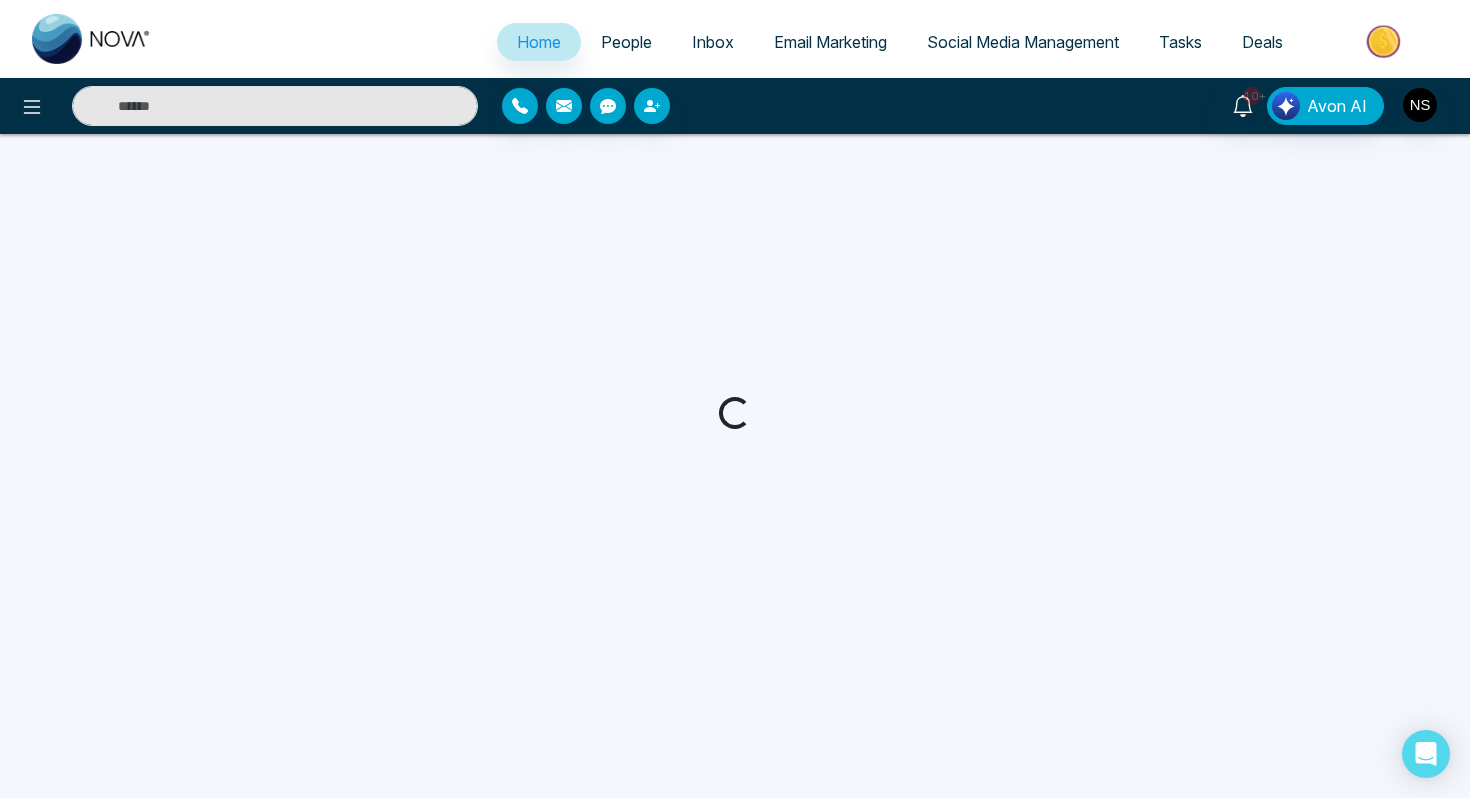 select on "*" 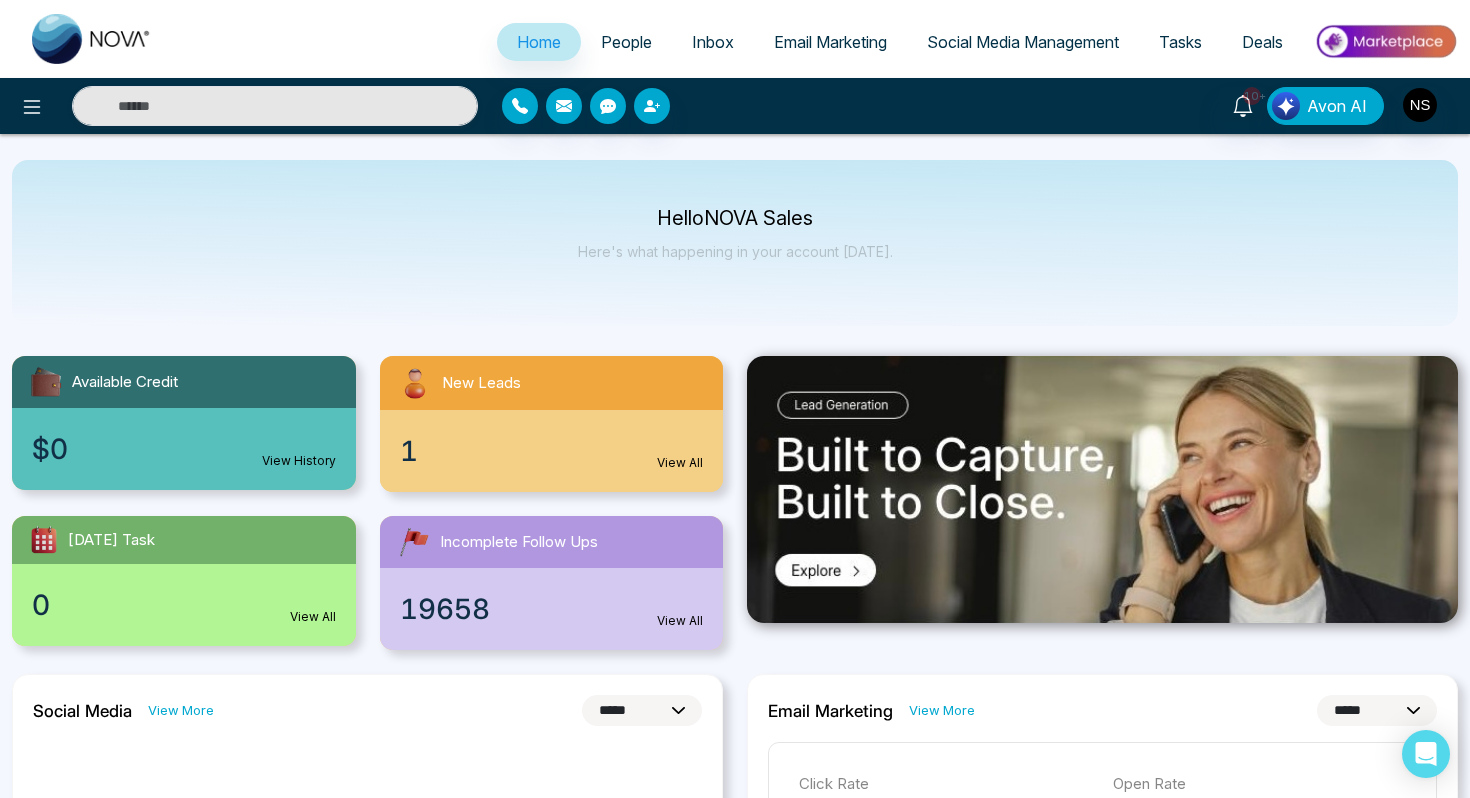 scroll, scrollTop: 0, scrollLeft: 0, axis: both 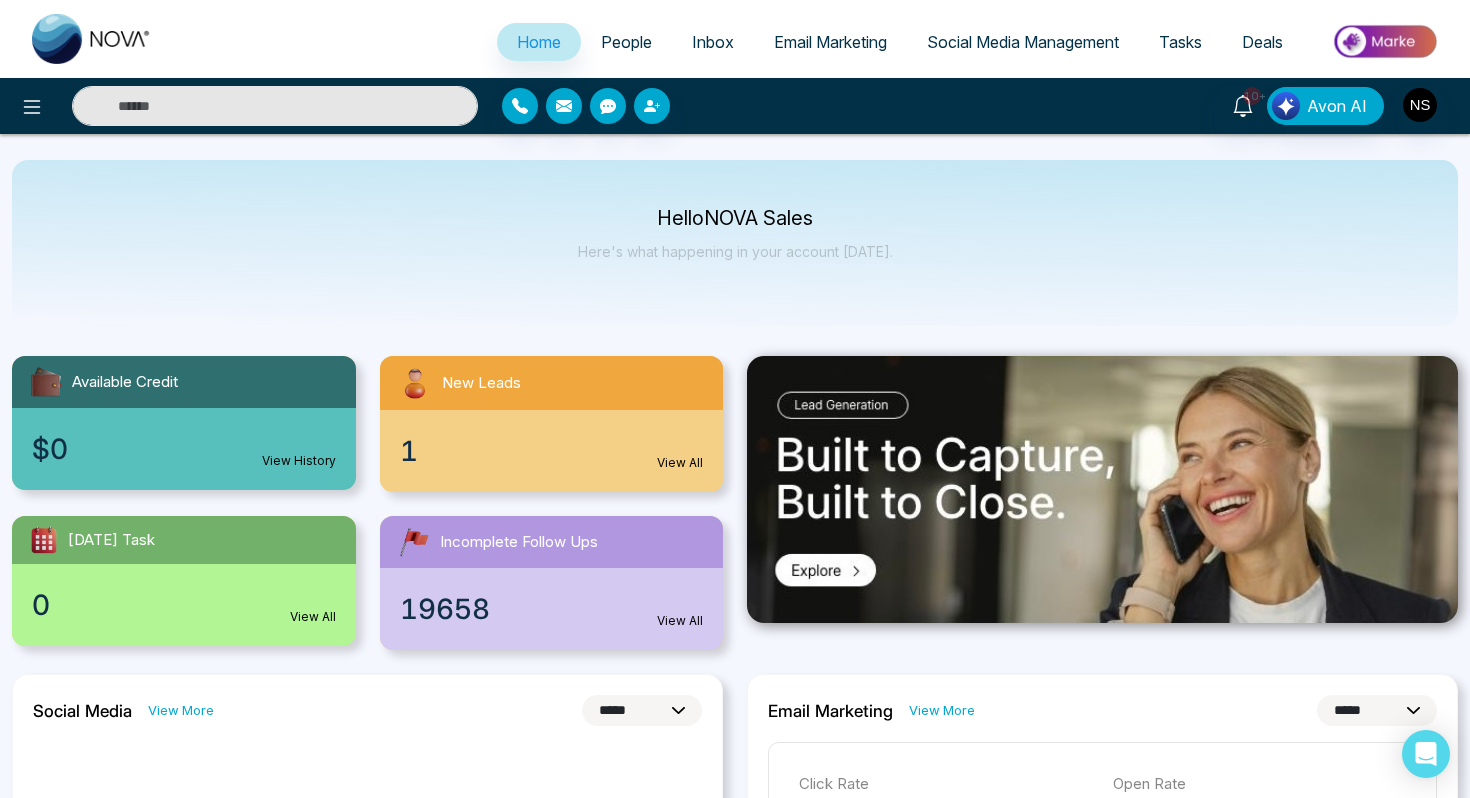 click at bounding box center (275, 106) 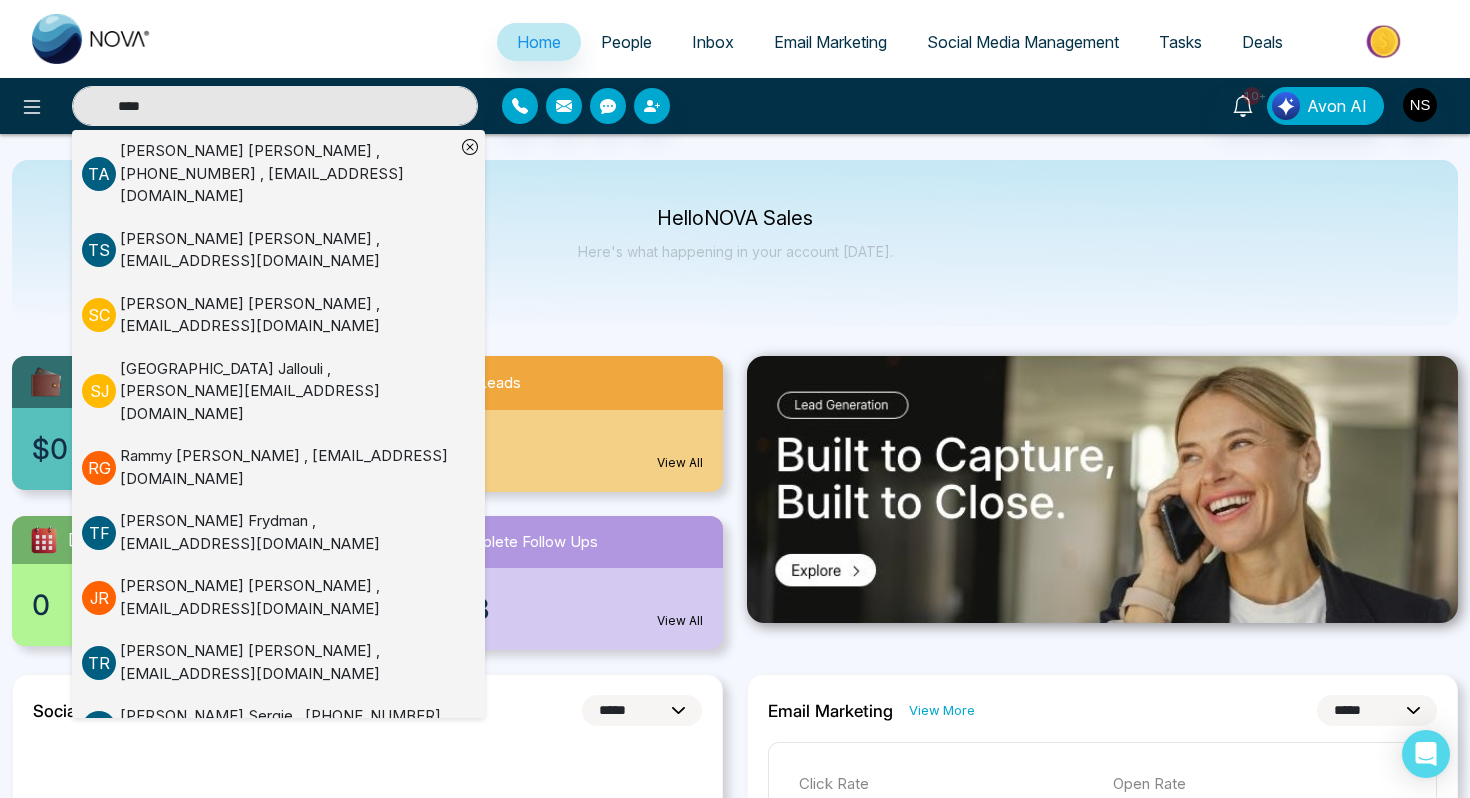 type on "****" 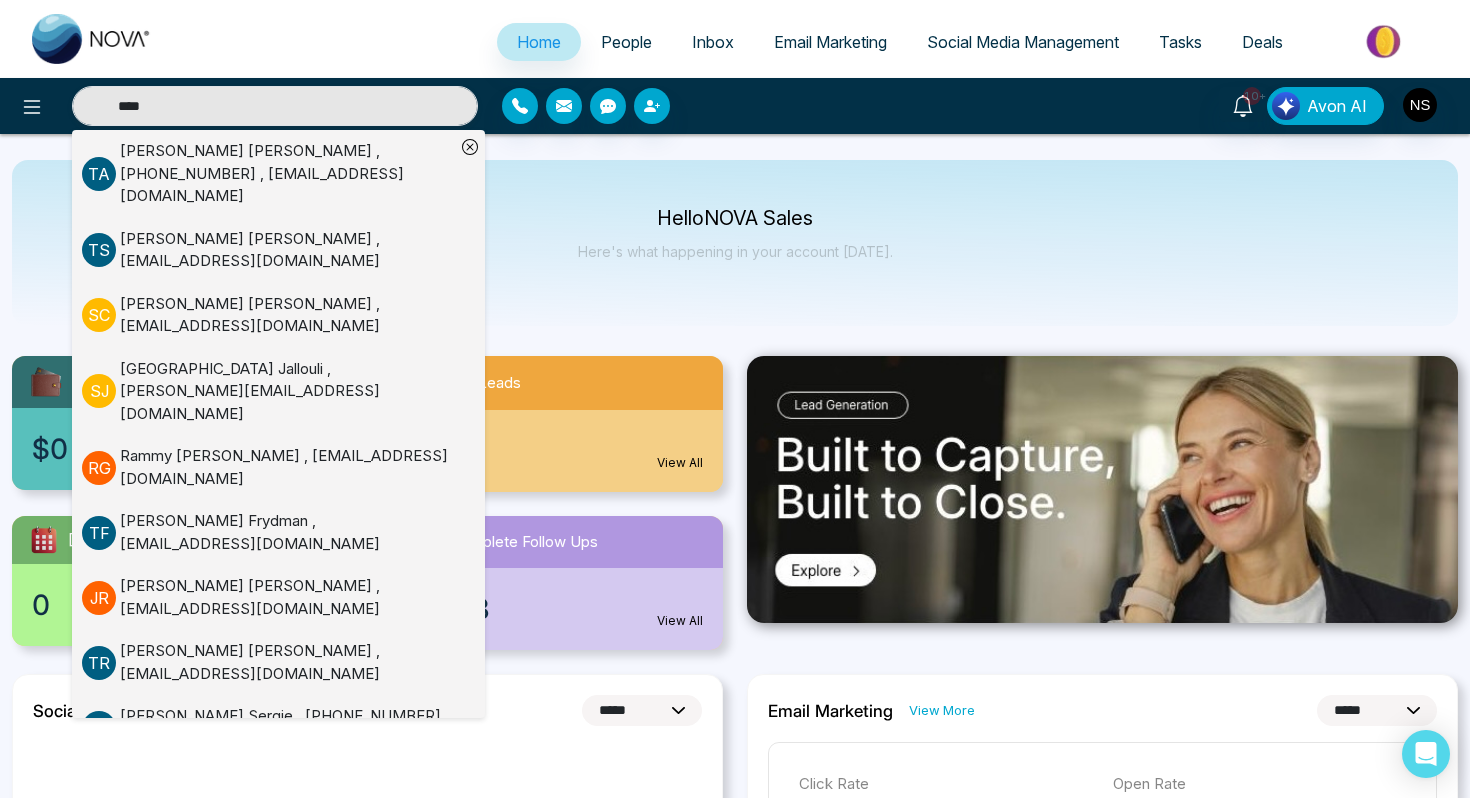 click on "Home People Inbox Email Marketing Social Media Management Tasks Deals **** T A   [PERSON_NAME]   , [PHONE_NUMBER]   , [EMAIL_ADDRESS][DOMAIN_NAME] T S   [PERSON_NAME] [PERSON_NAME]     , [EMAIL_ADDRESS][DOMAIN_NAME] S C   [PERSON_NAME]     , [EMAIL_ADDRESS][DOMAIN_NAME] [PERSON_NAME]   Jallouli     , [EMAIL_ADDRESS][DOMAIN_NAME] R G   [PERSON_NAME]     , [EMAIL_ADDRESS][DOMAIN_NAME] T F   [PERSON_NAME]     , [PERSON_NAME][EMAIL_ADDRESS][DOMAIN_NAME] J R   [PERSON_NAME]     , [EMAIL_ADDRESS][DOMAIN_NAME] T R   [PERSON_NAME]     , [EMAIL_ADDRESS][DOMAIN_NAME] T S   [PERSON_NAME]   , [PHONE_NUMBER]   , [EMAIL_ADDRESS][DOMAIN_NAME] A C   [PERSON_NAME] Man [PERSON_NAME]     , [EMAIL_ADDRESS][DOMAIN_NAME] T N   [PERSON_NAME]     , [EMAIL_ADDRESS][DOMAIN_NAME] T D   [PERSON_NAME]     , [EMAIL_ADDRESS][DOMAIN_NAME] T Z   [PERSON_NAME]     , [EMAIL_ADDRESS][DOMAIN_NAME] T F   [PERSON_NAME]     , [PERSON_NAME][EMAIL_ADDRESS][DOMAIN_NAME] C R   [PERSON_NAME]     , [EMAIL_ADDRESS][DOMAIN_NAME] T L   [PERSON_NAME]     , [PERSON_NAME][EMAIL_ADDRESS][PERSON_NAME][DOMAIN_NAME] A S   [PERSON_NAME]   , [PHONE_NUMBER]   , [EMAIL_ADDRESS][DOMAIN_NAME] S R   [PERSON_NAME]   Rehou     [PERSON_NAME]" at bounding box center (735, 1092) 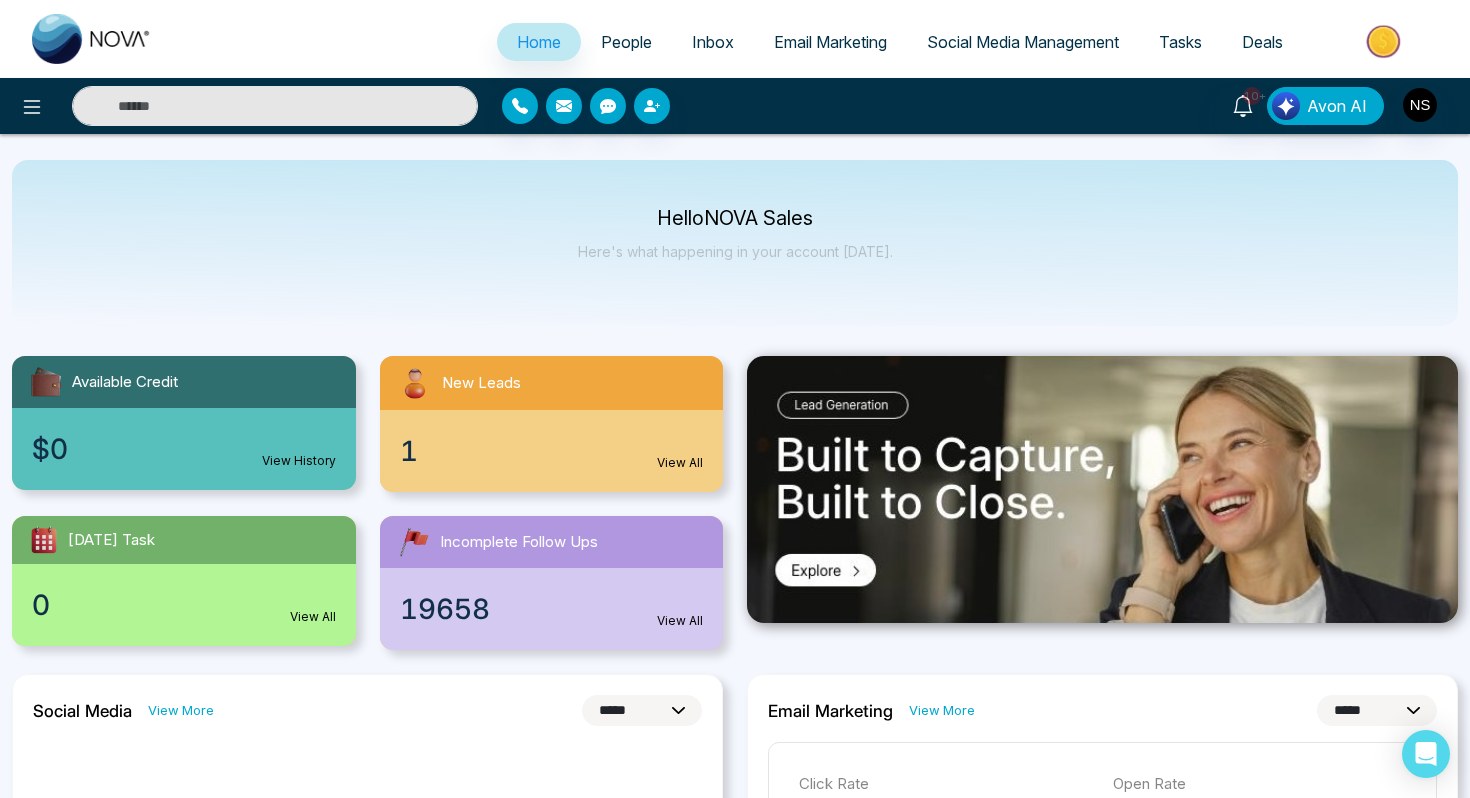 click at bounding box center [275, 106] 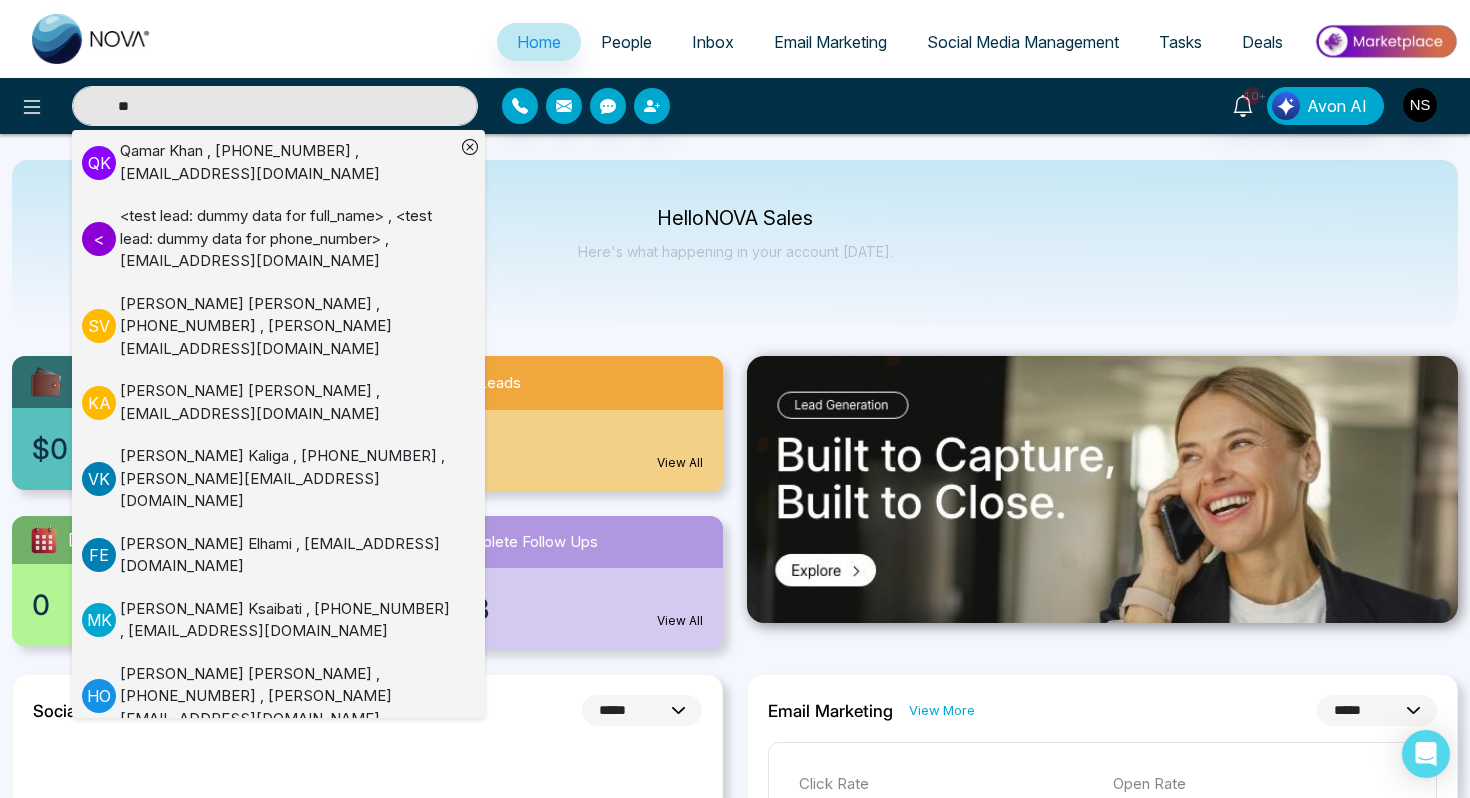 type on "**" 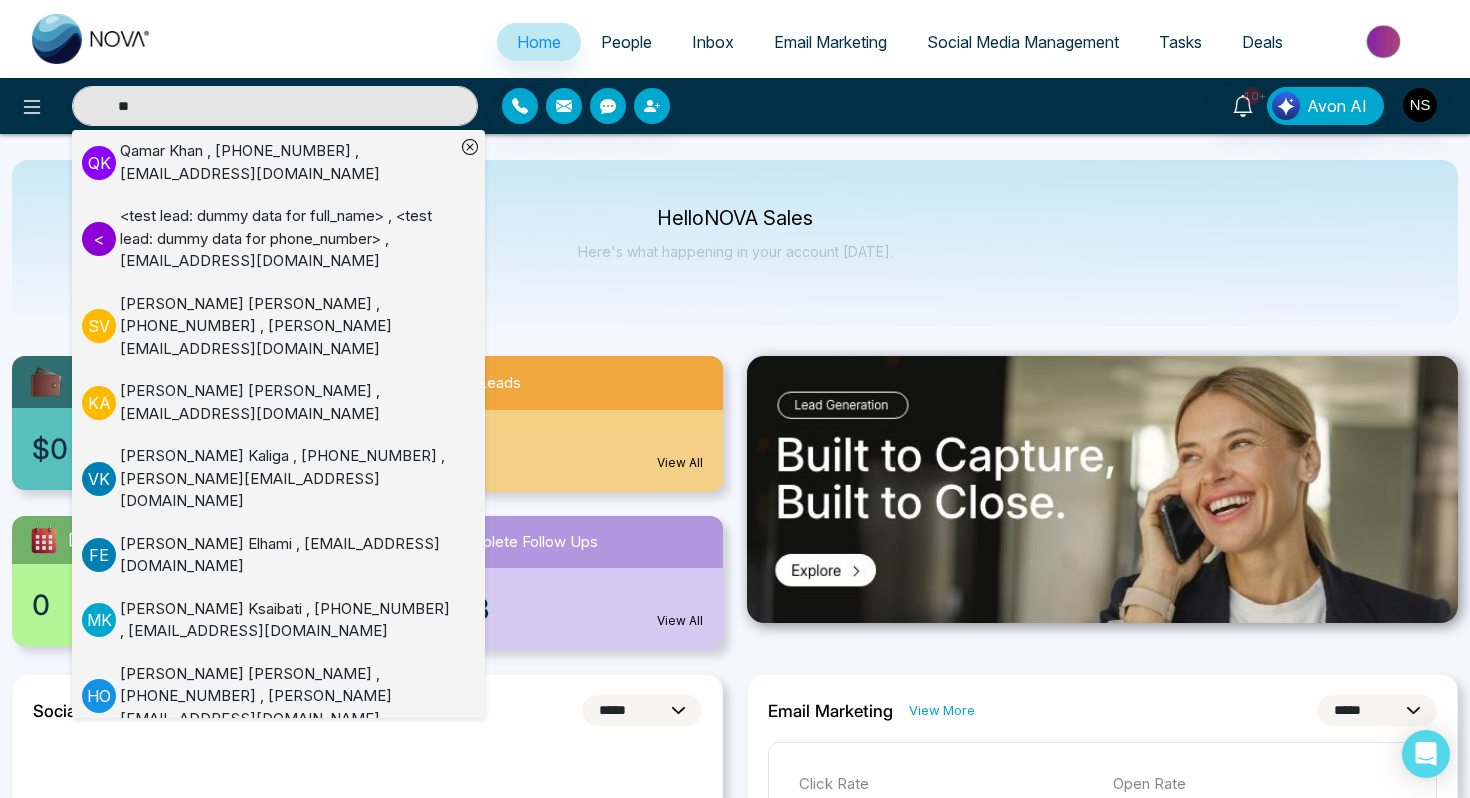 click on "[PERSON_NAME]   , [PHONE_NUMBER]   , [PERSON_NAME][EMAIL_ADDRESS][DOMAIN_NAME]" at bounding box center [287, 697] 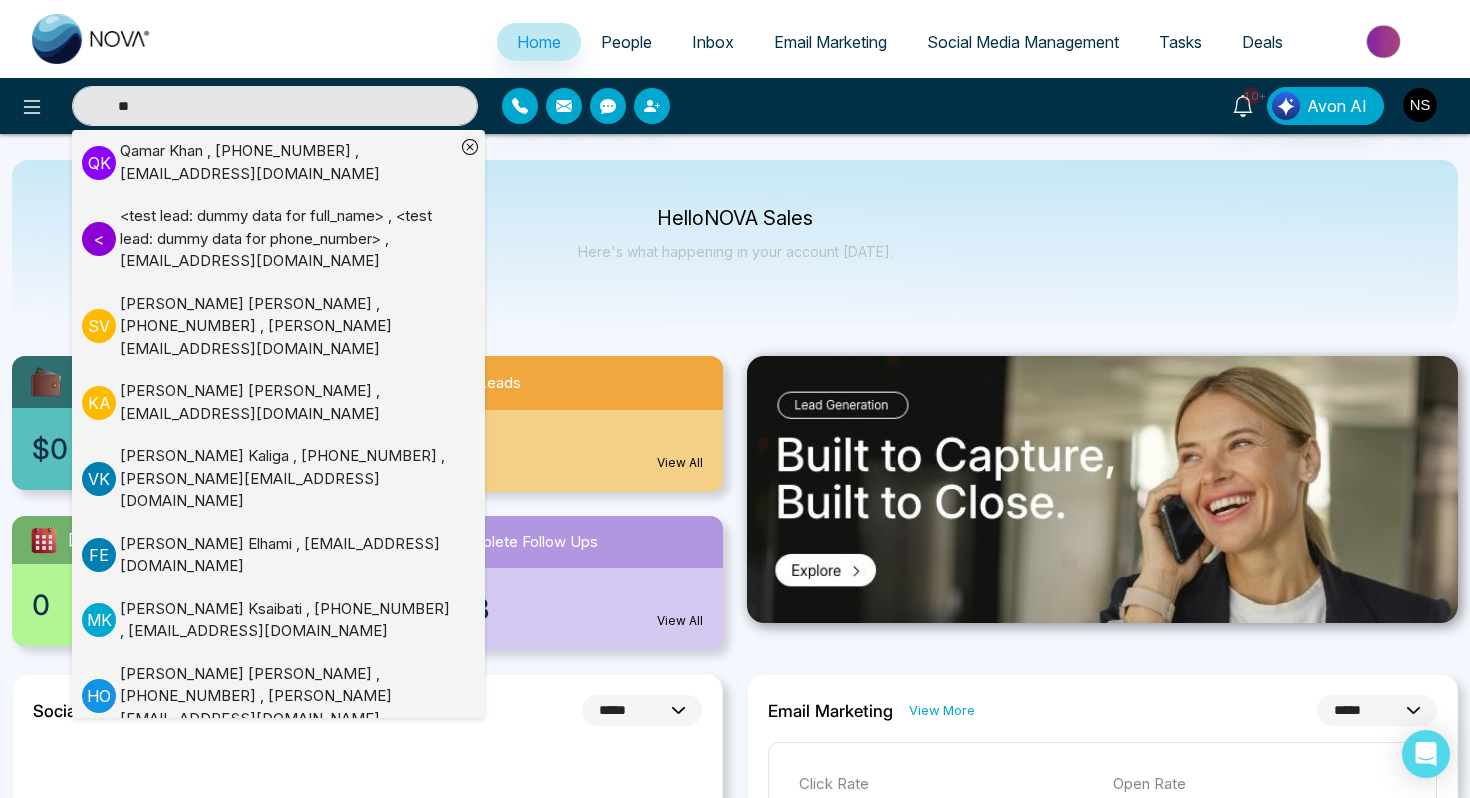 type 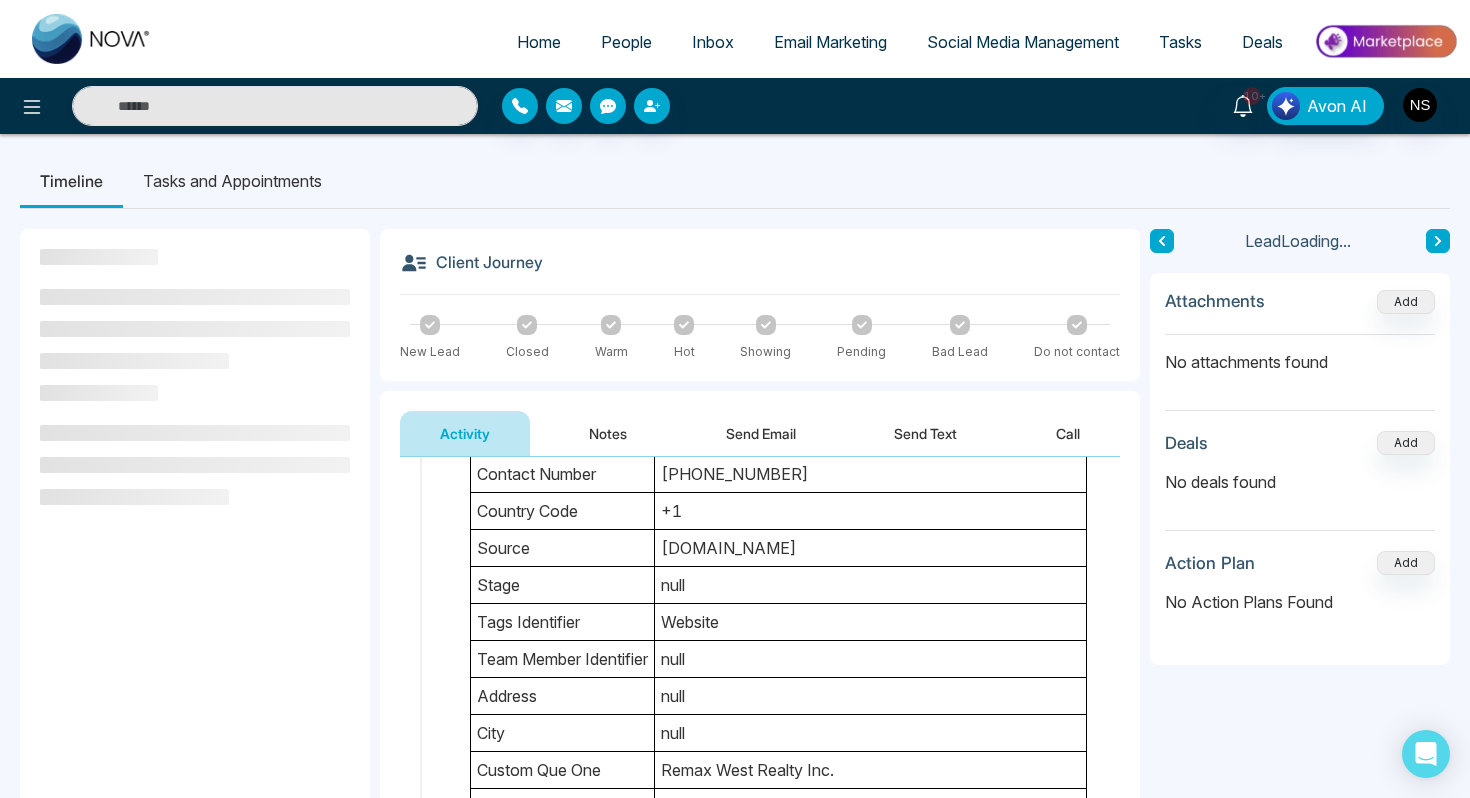 scroll, scrollTop: 323, scrollLeft: 0, axis: vertical 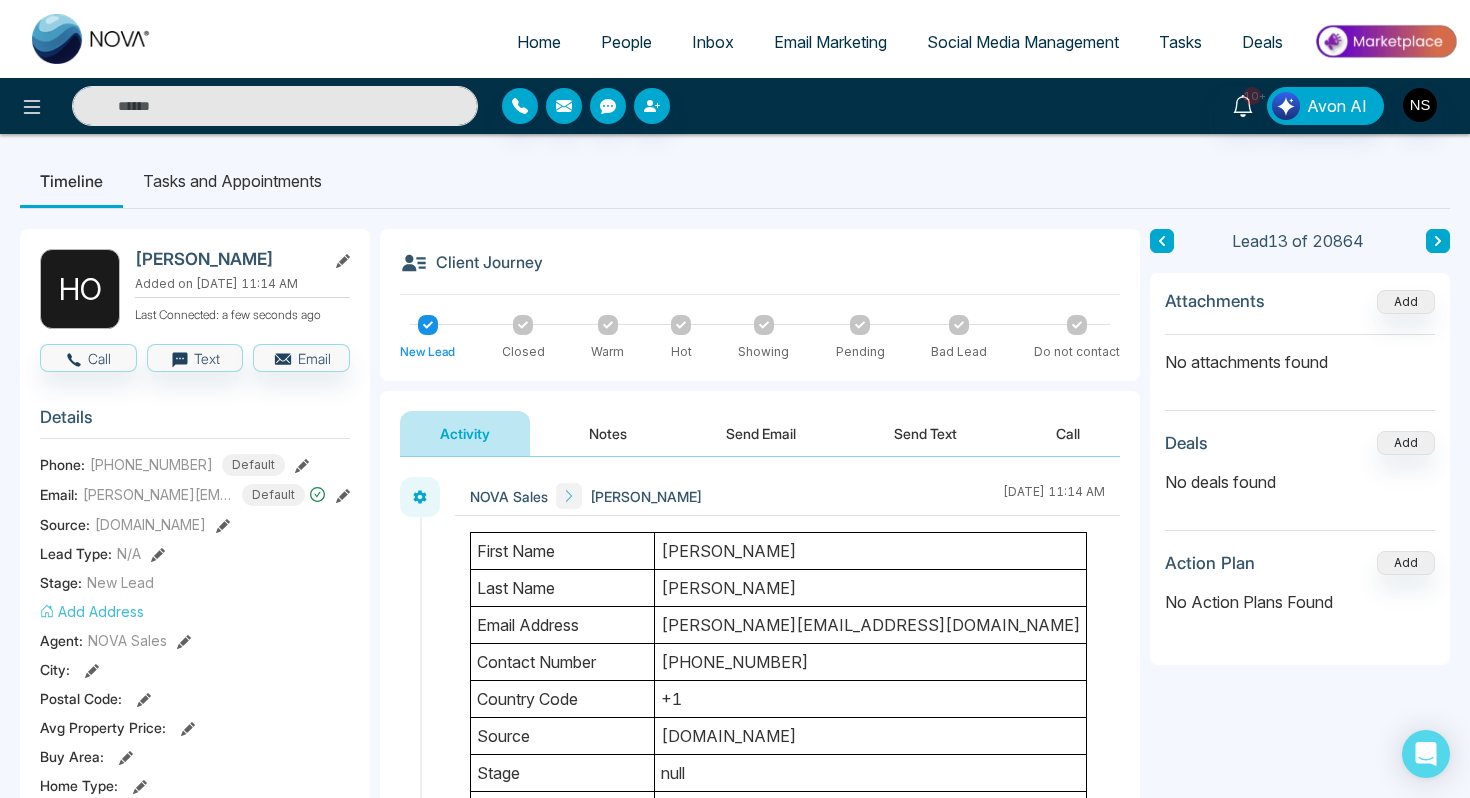 click at bounding box center [275, 106] 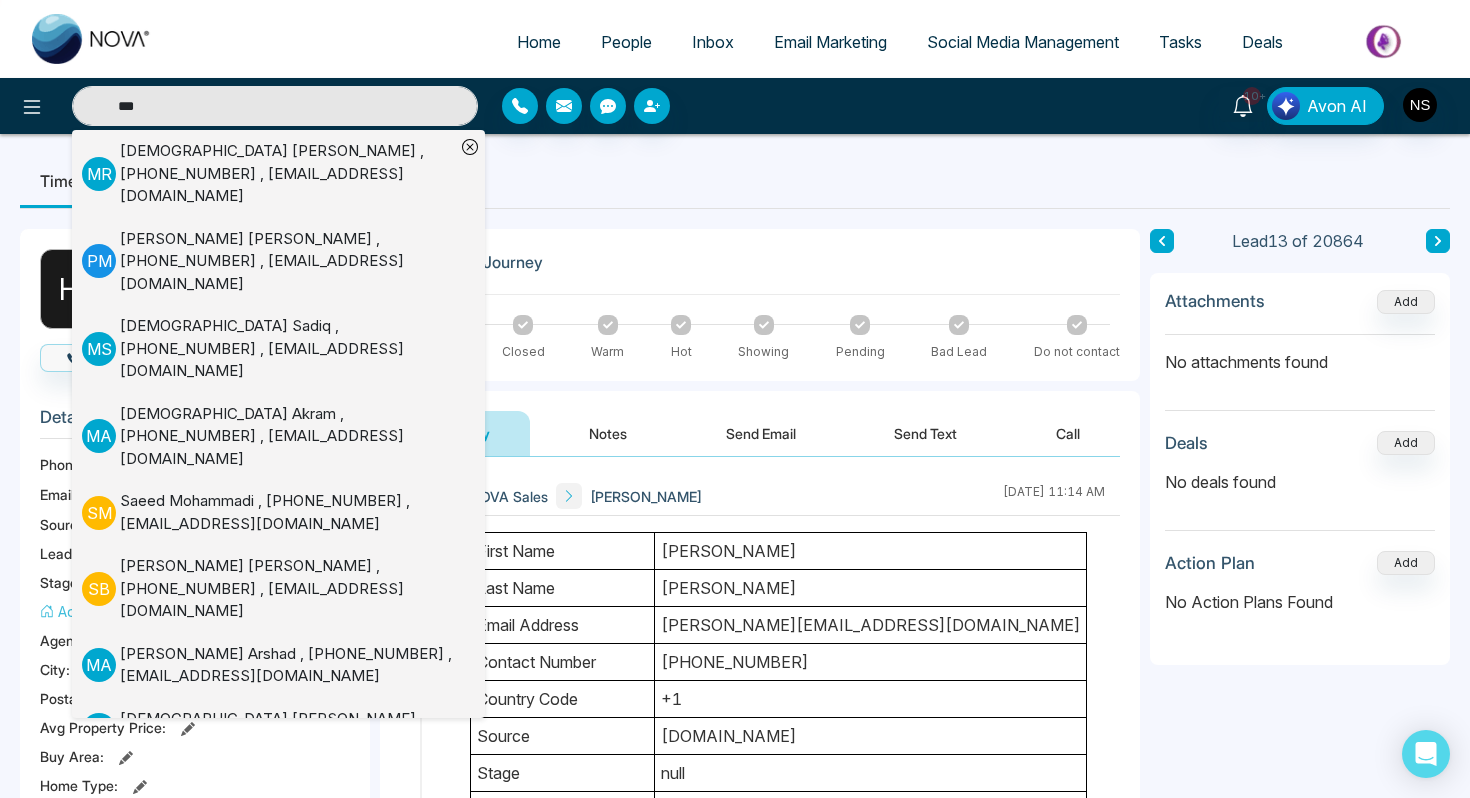 type on "***" 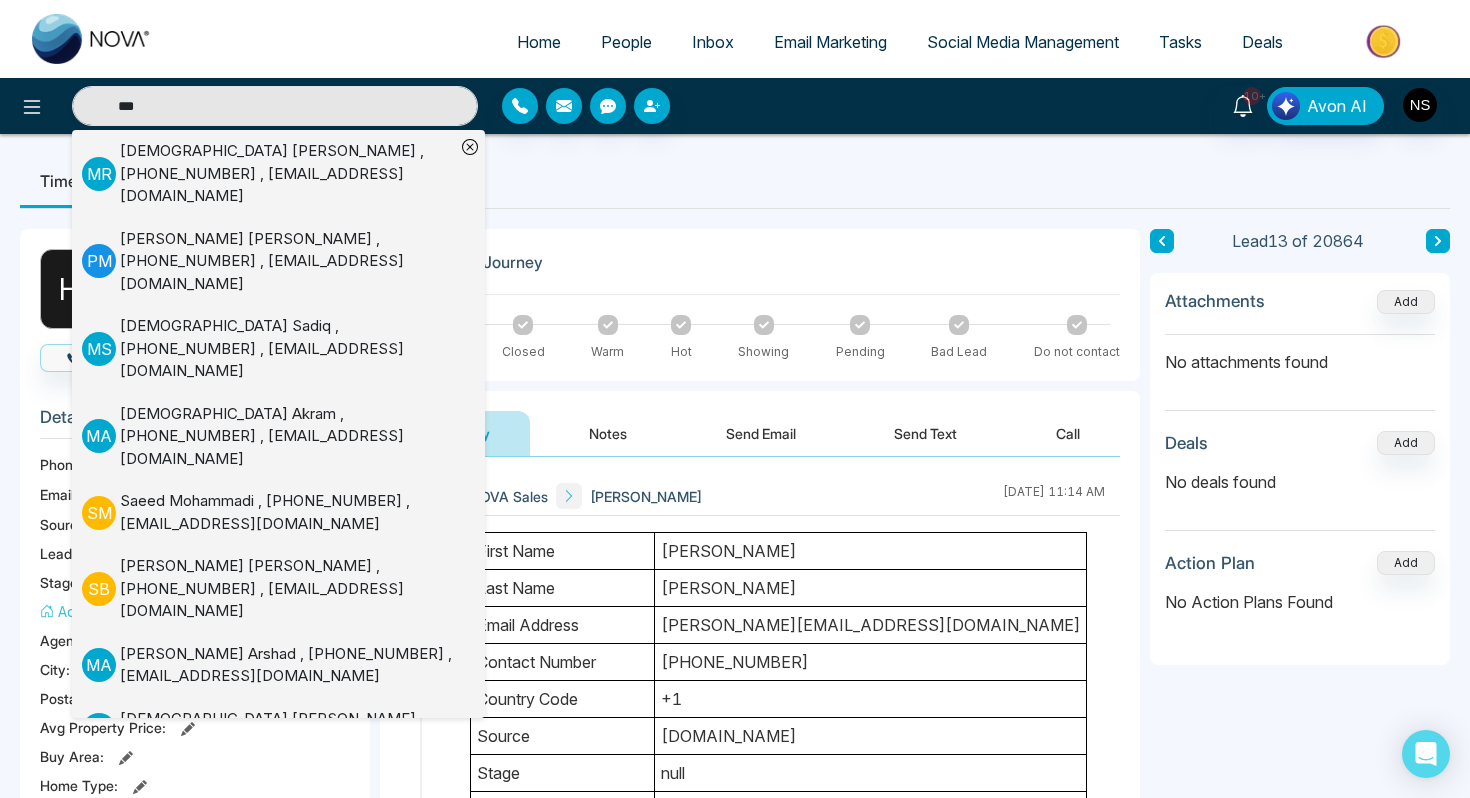 click on "Client Journey New Lead Closed Warm Hot Showing Pending Bad Lead Do not contact" at bounding box center (760, 305) 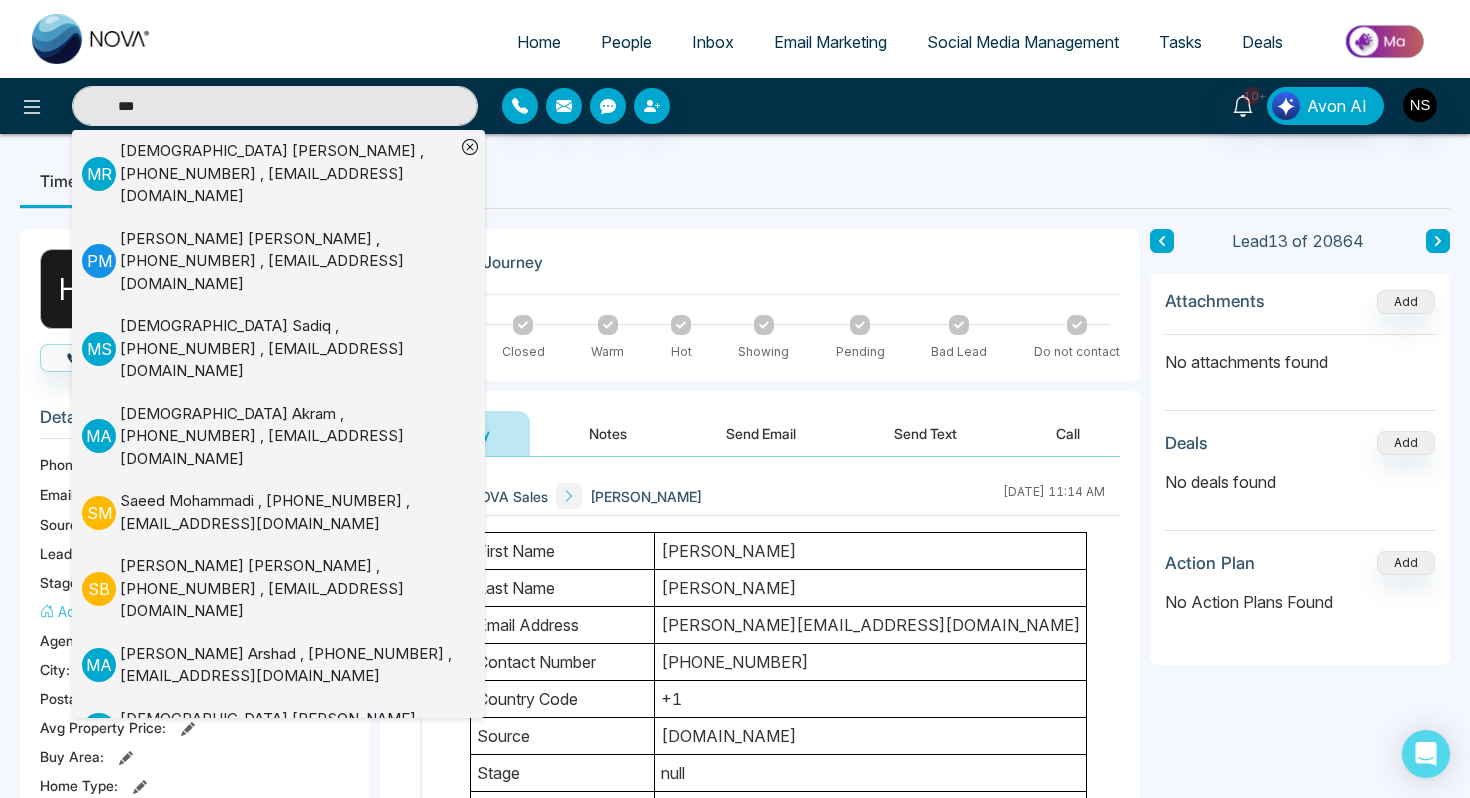 type 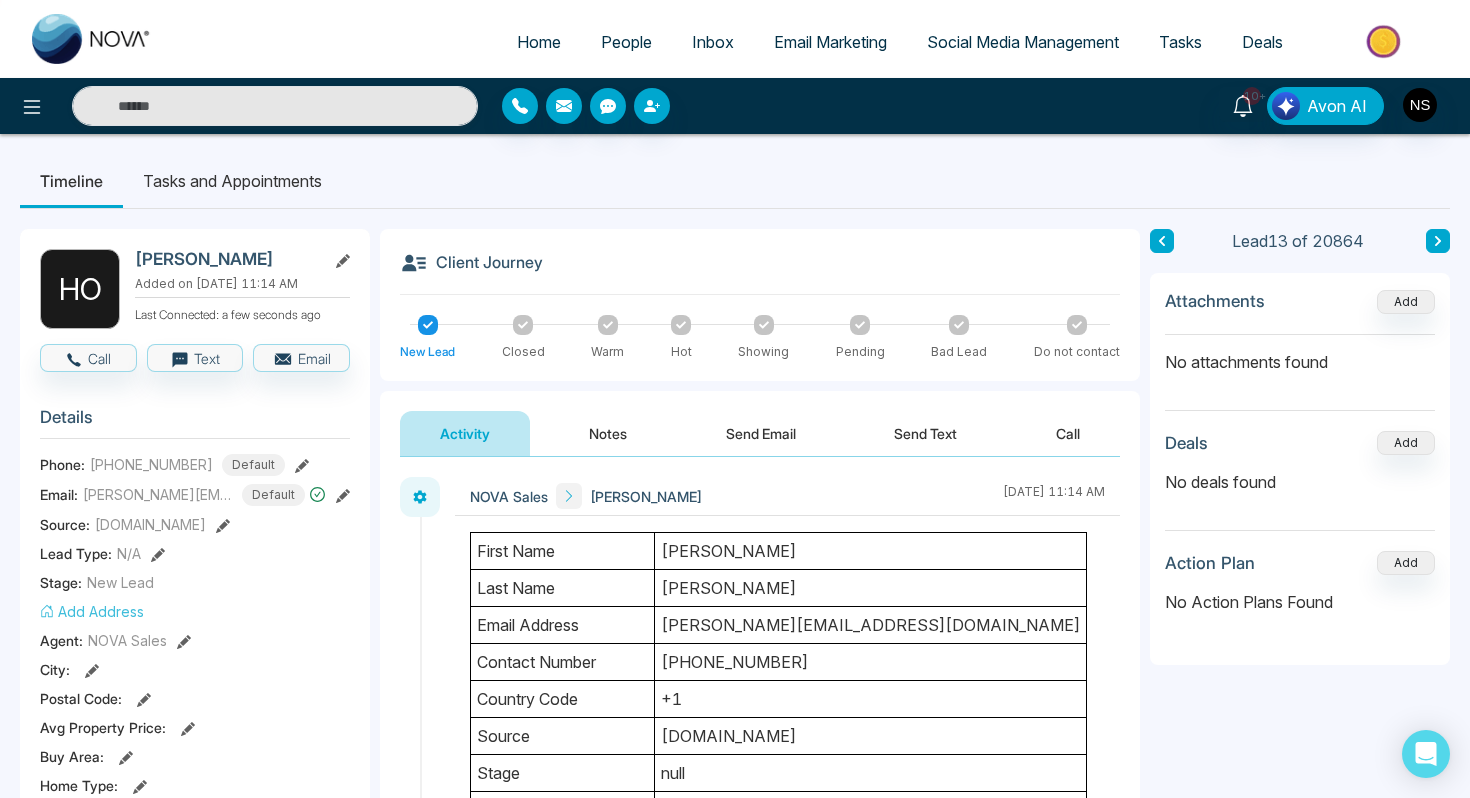 click on "Home" at bounding box center (539, 42) 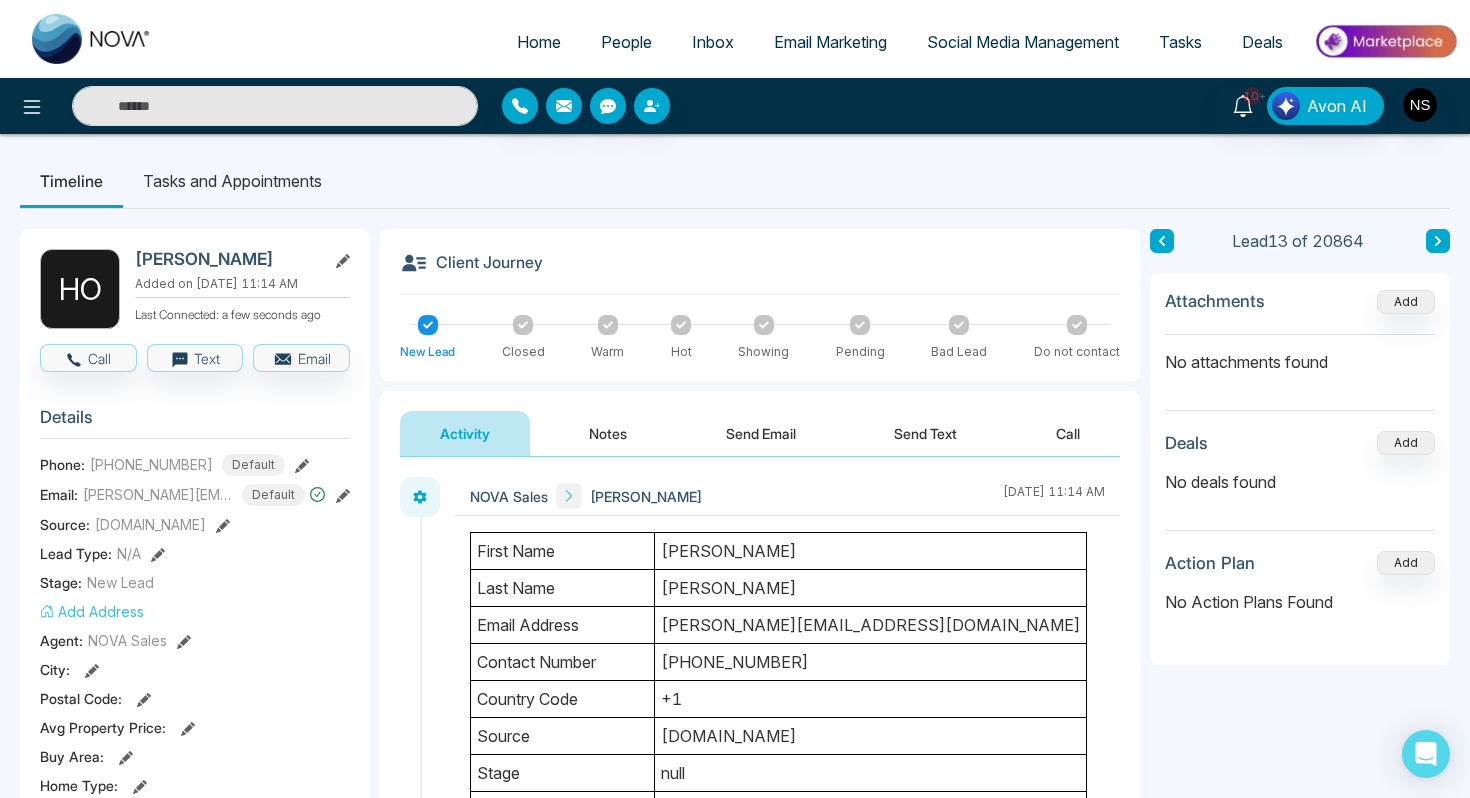 select on "*" 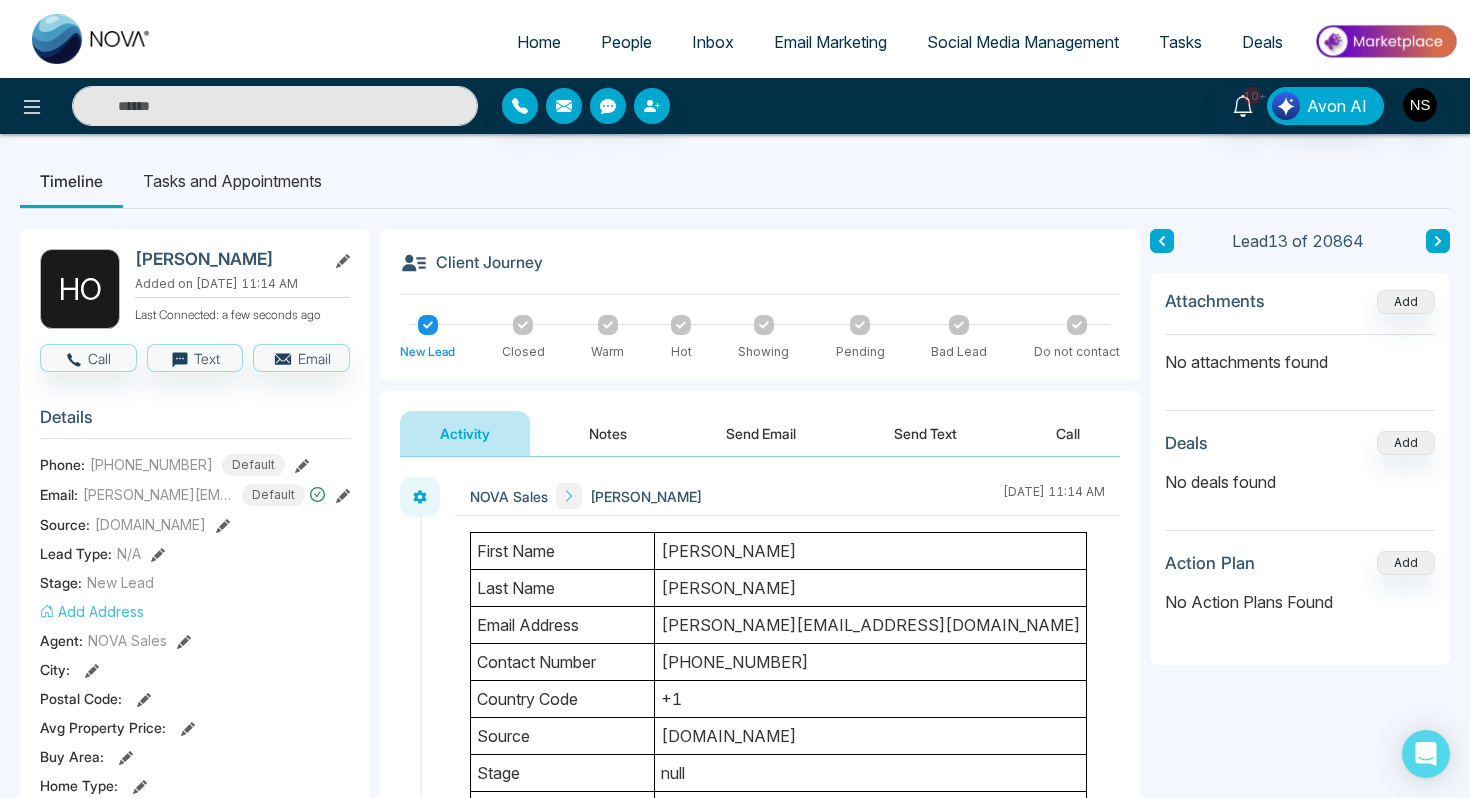select on "*" 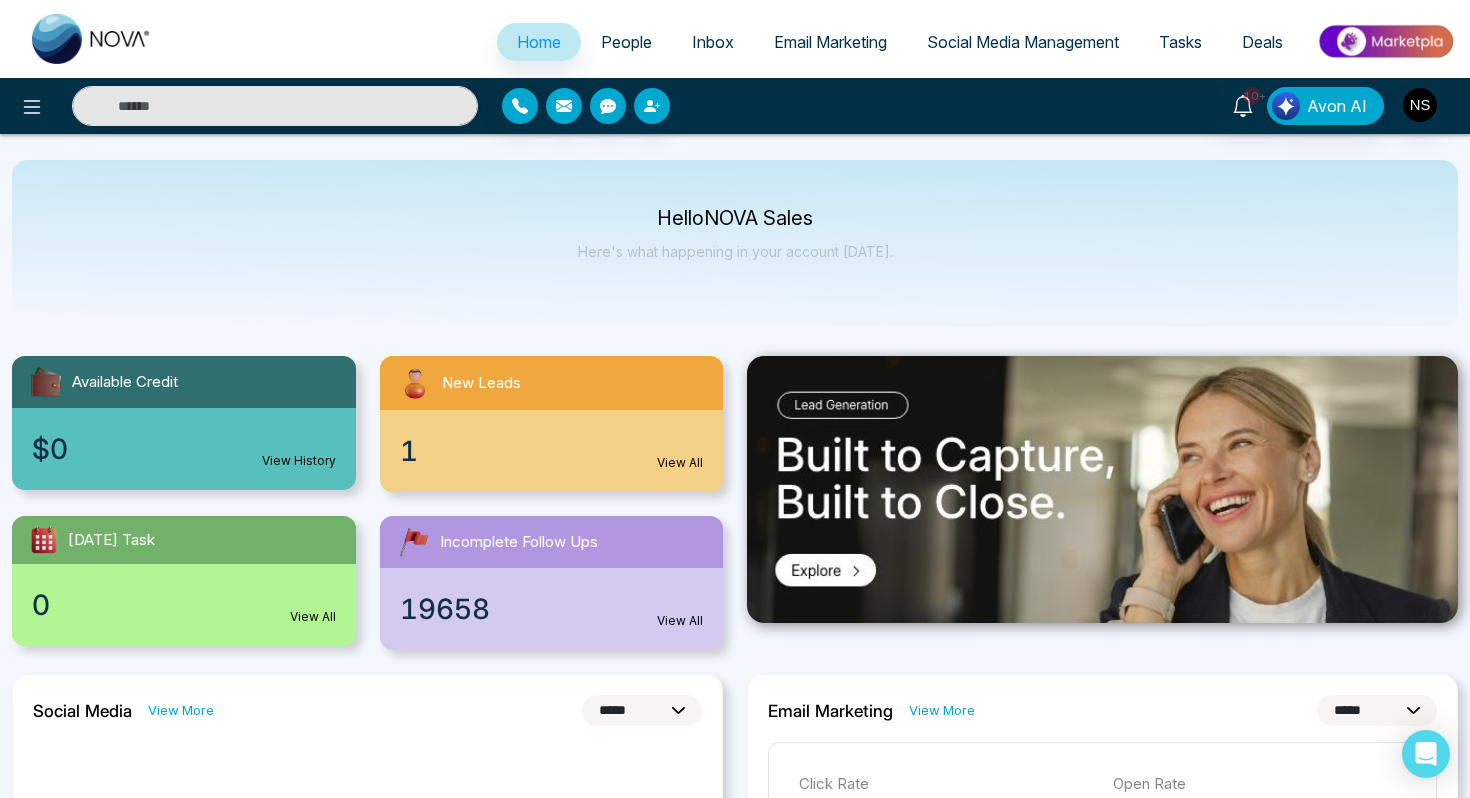click on "People" at bounding box center [626, 42] 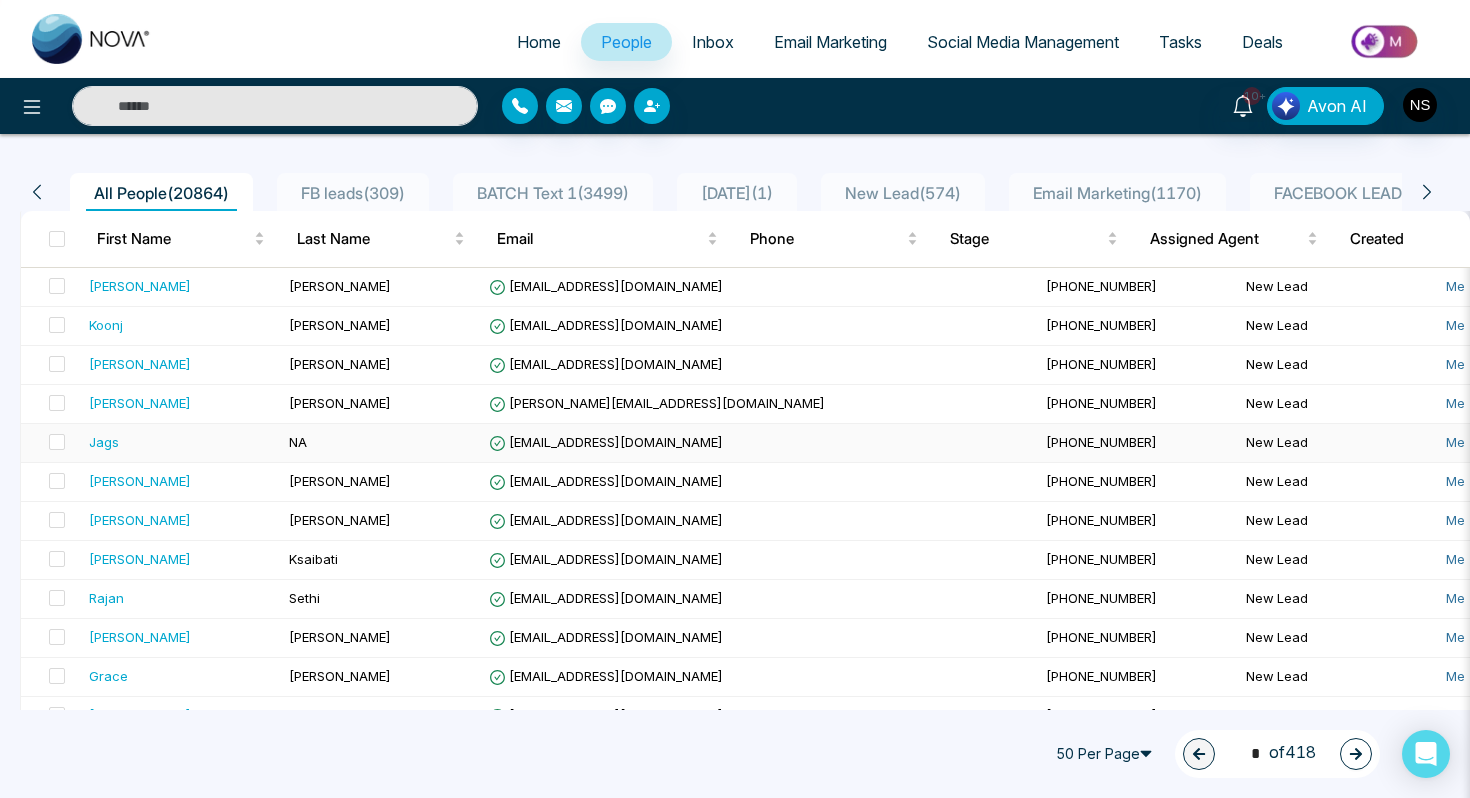 scroll, scrollTop: 110, scrollLeft: 0, axis: vertical 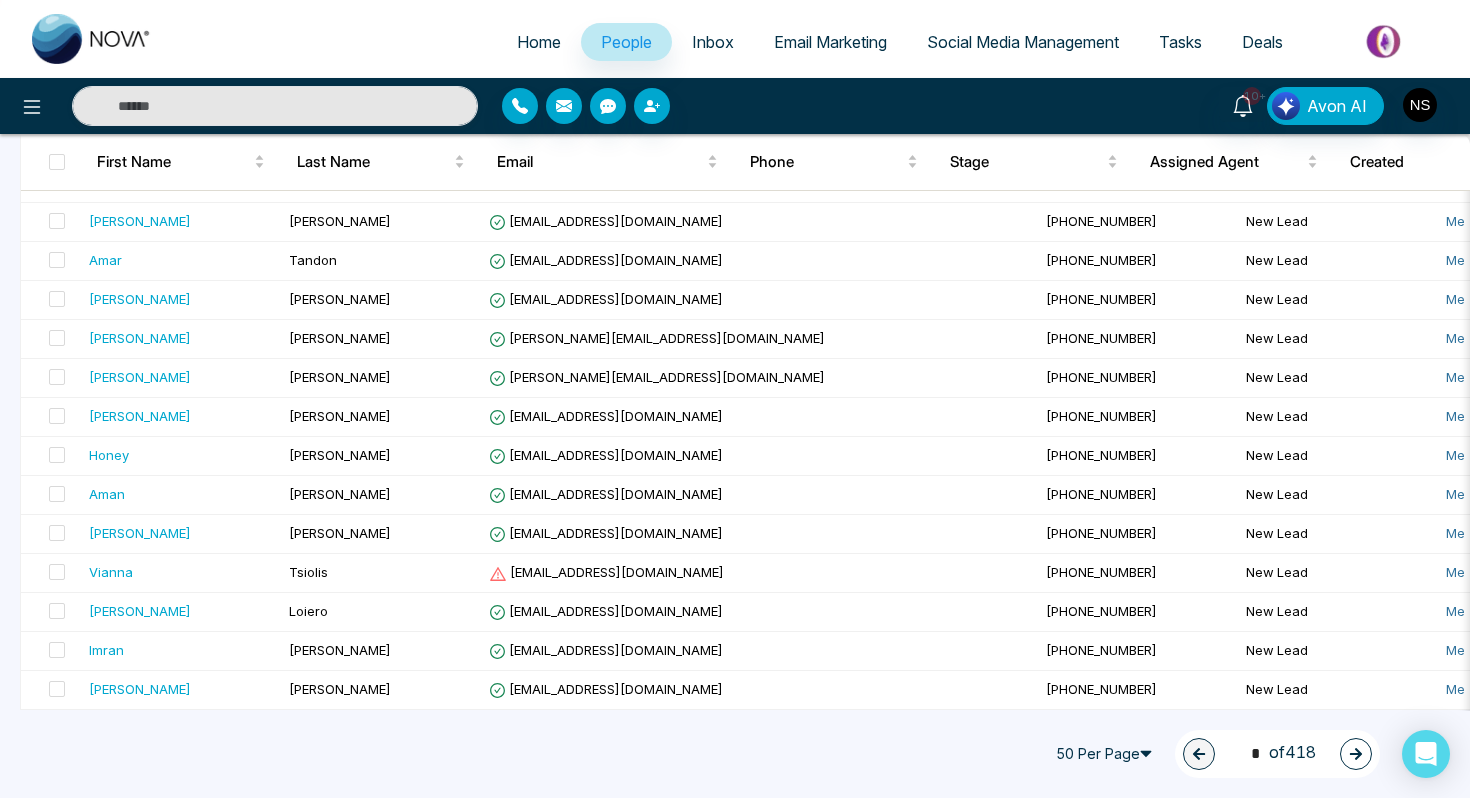 click 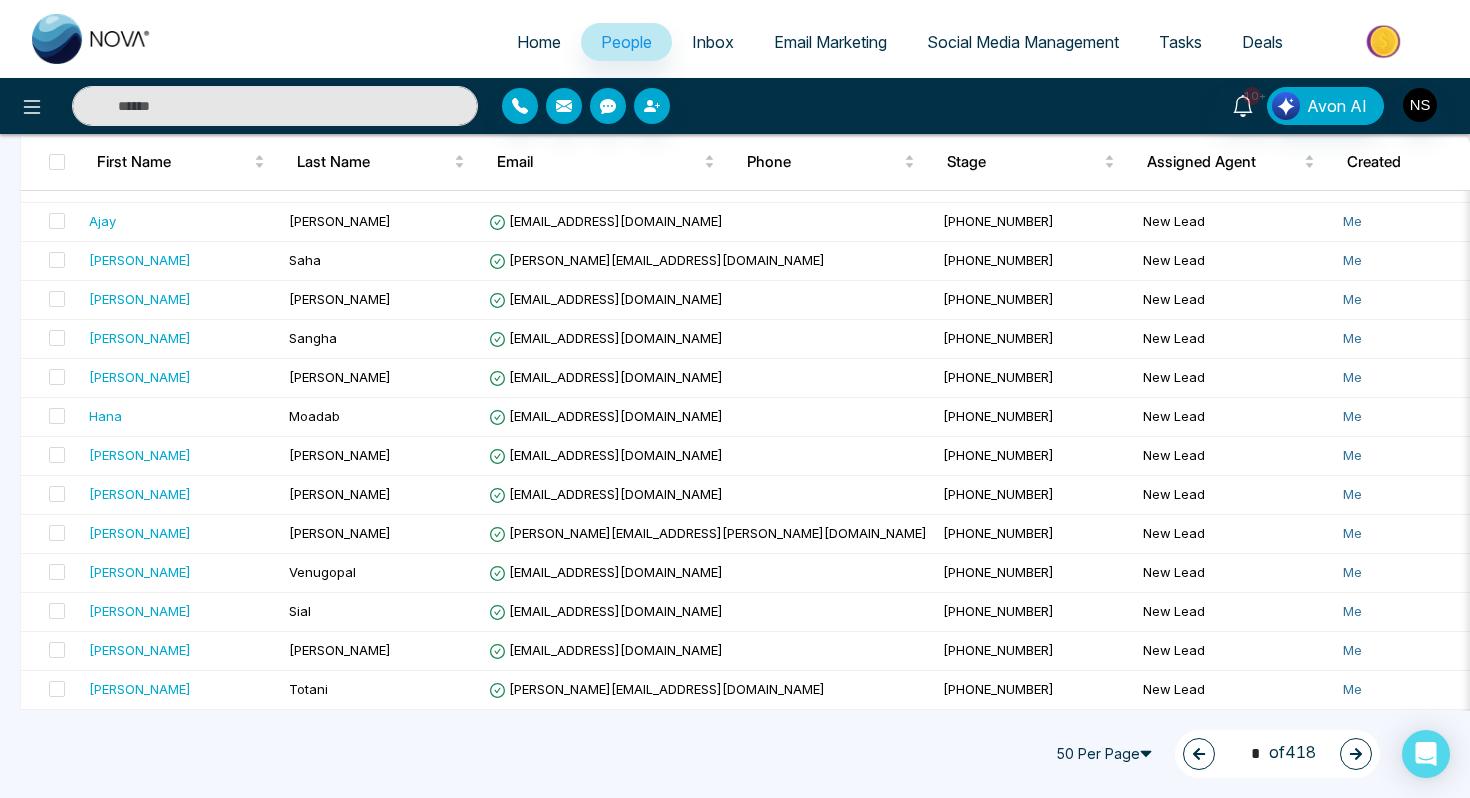 click 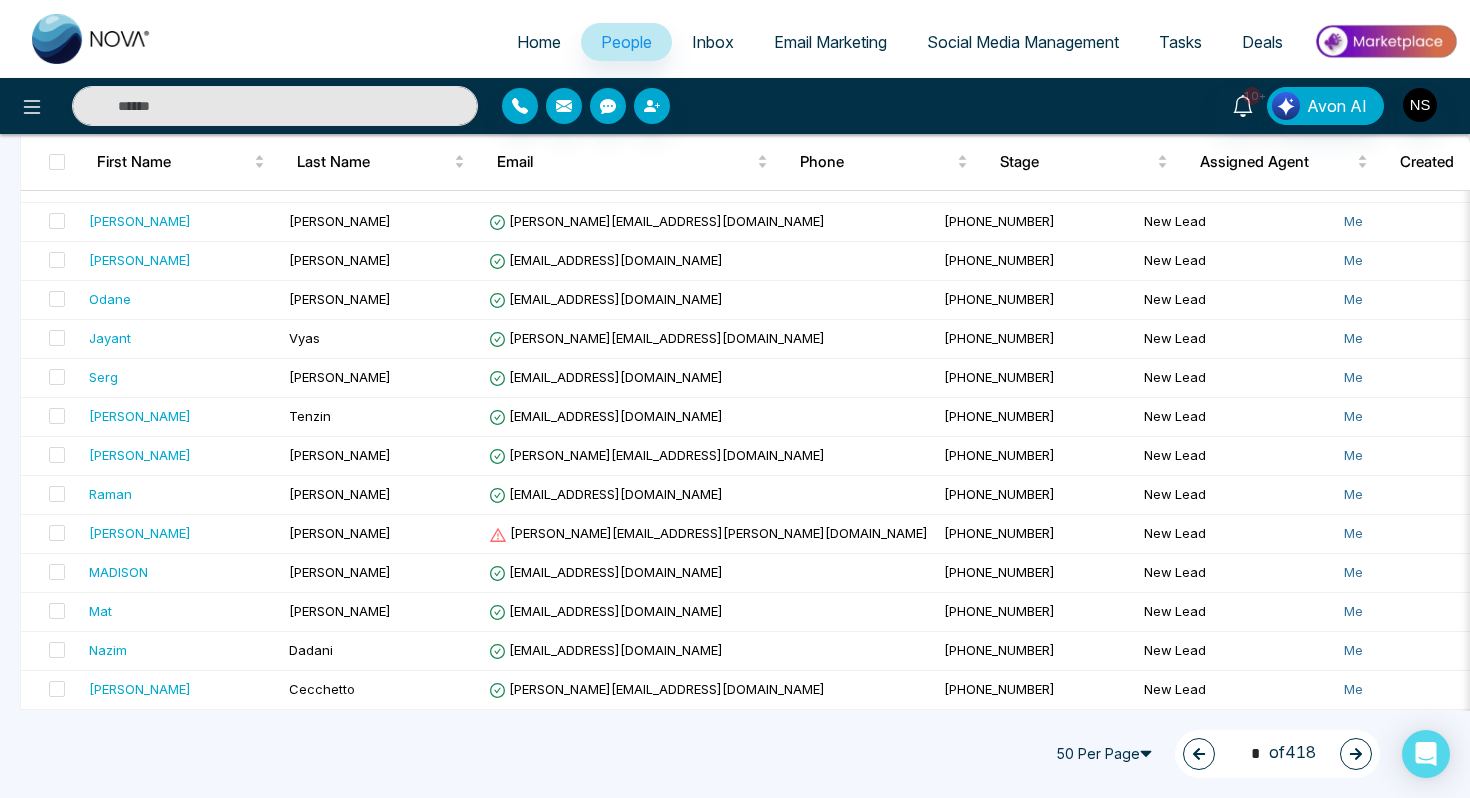 click 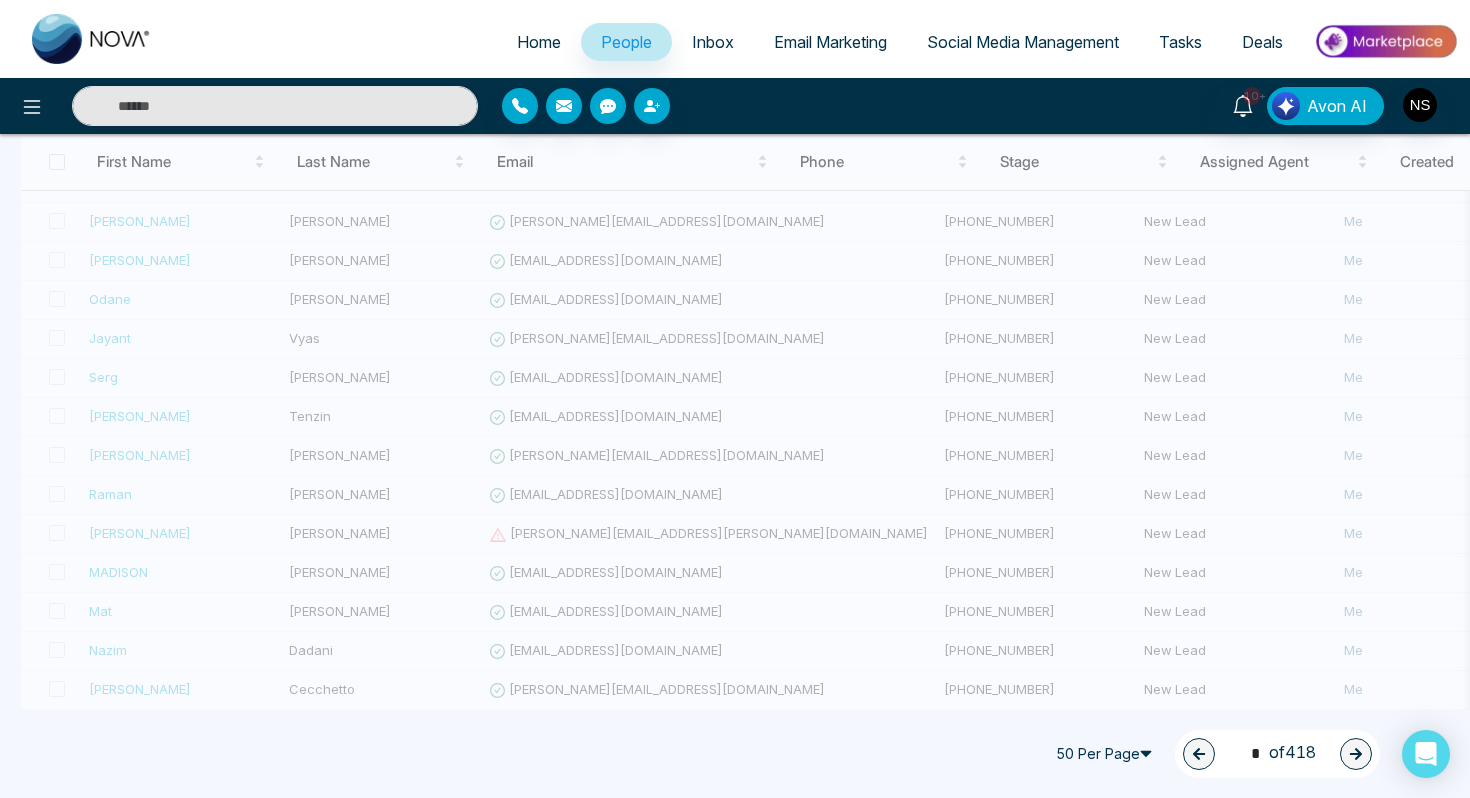 click 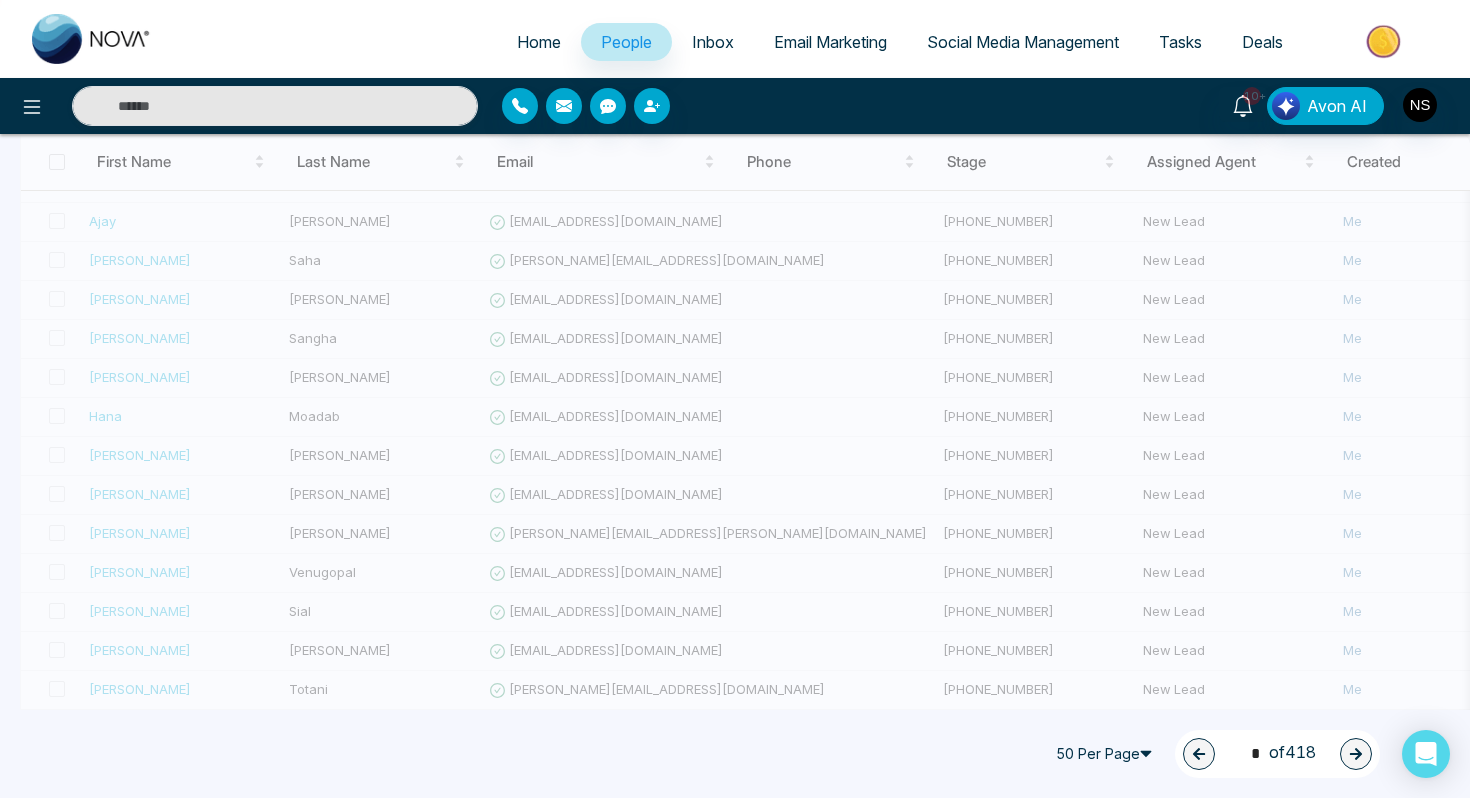 type on "*" 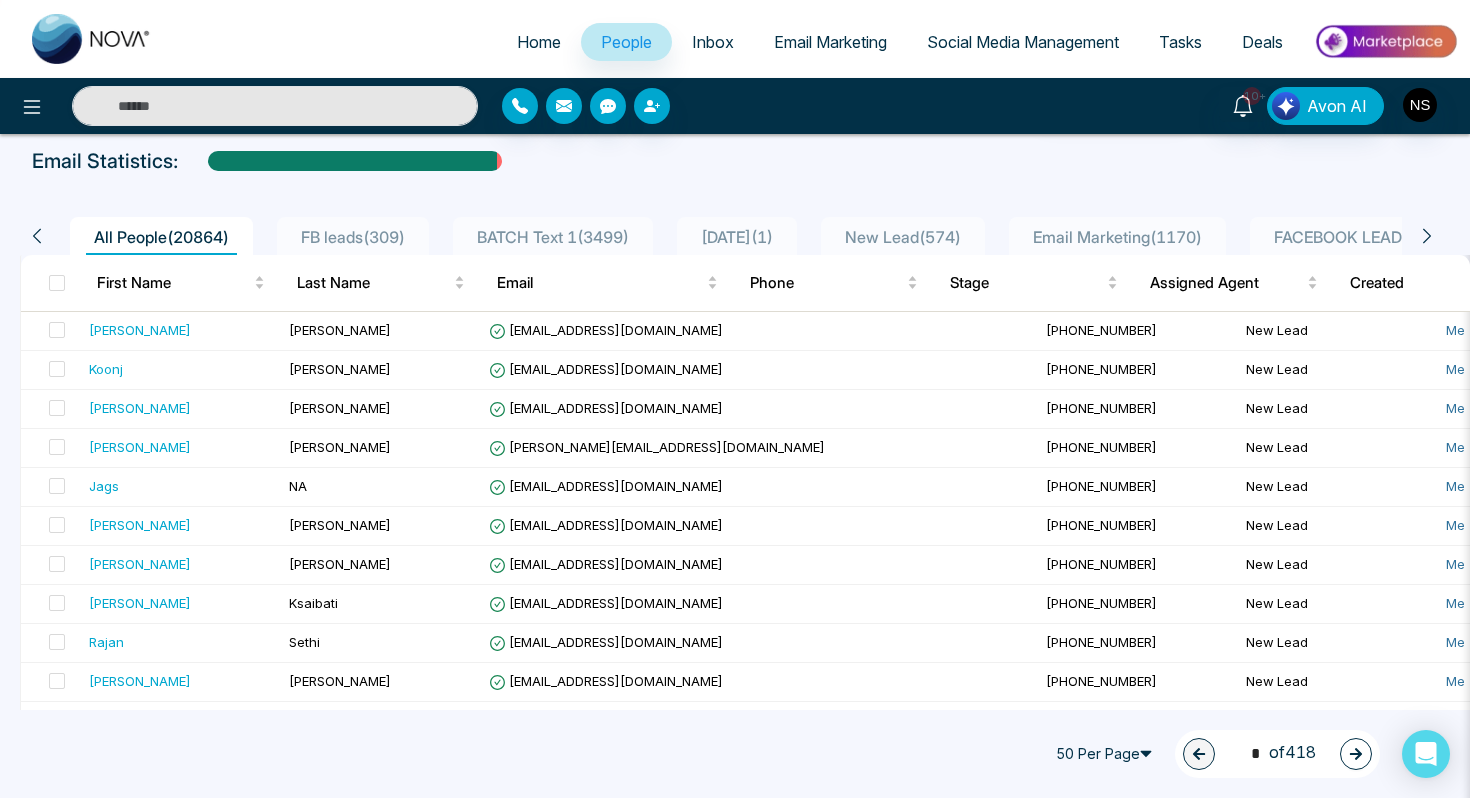 scroll, scrollTop: 0, scrollLeft: 0, axis: both 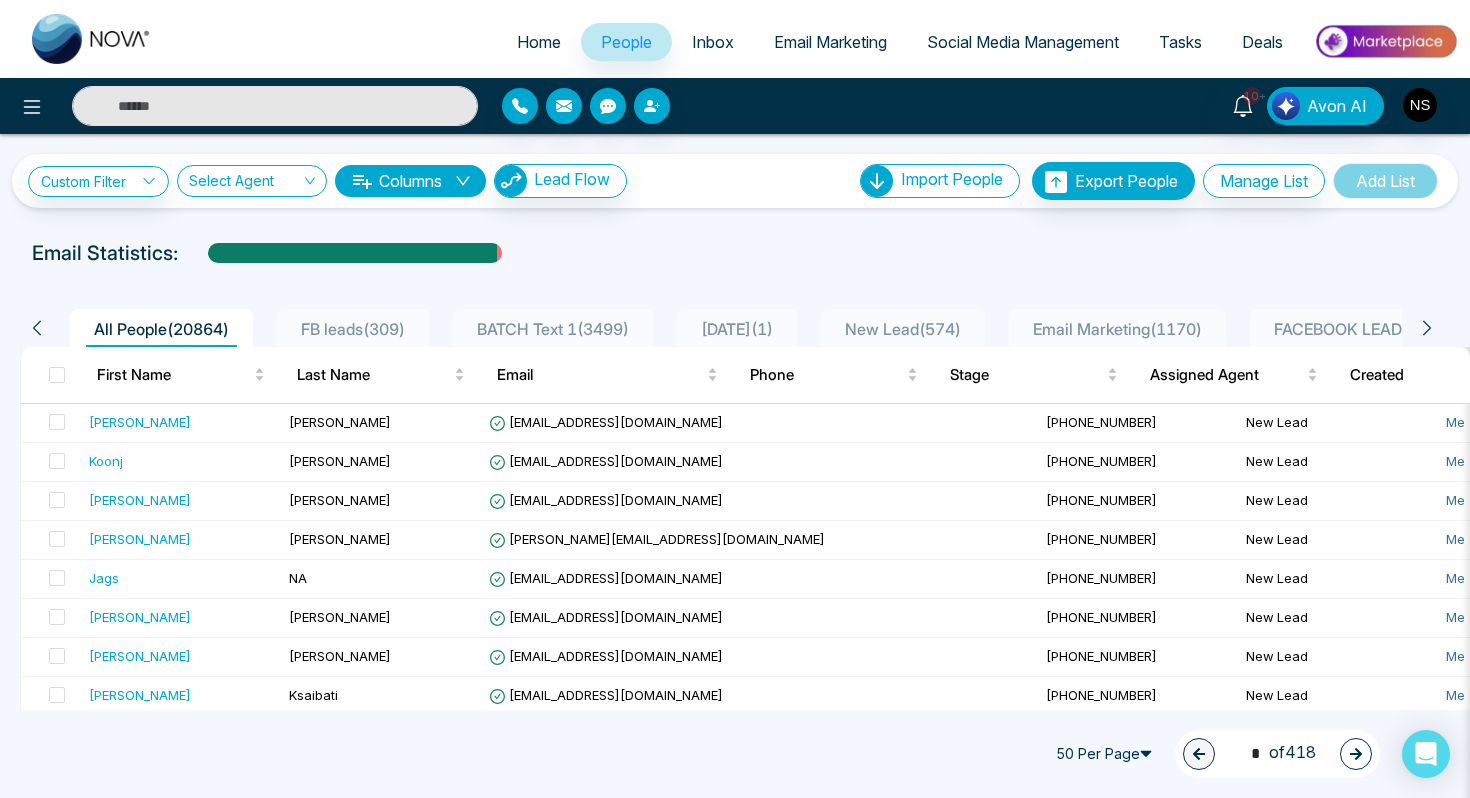 click on "Email Marketing" at bounding box center (830, 42) 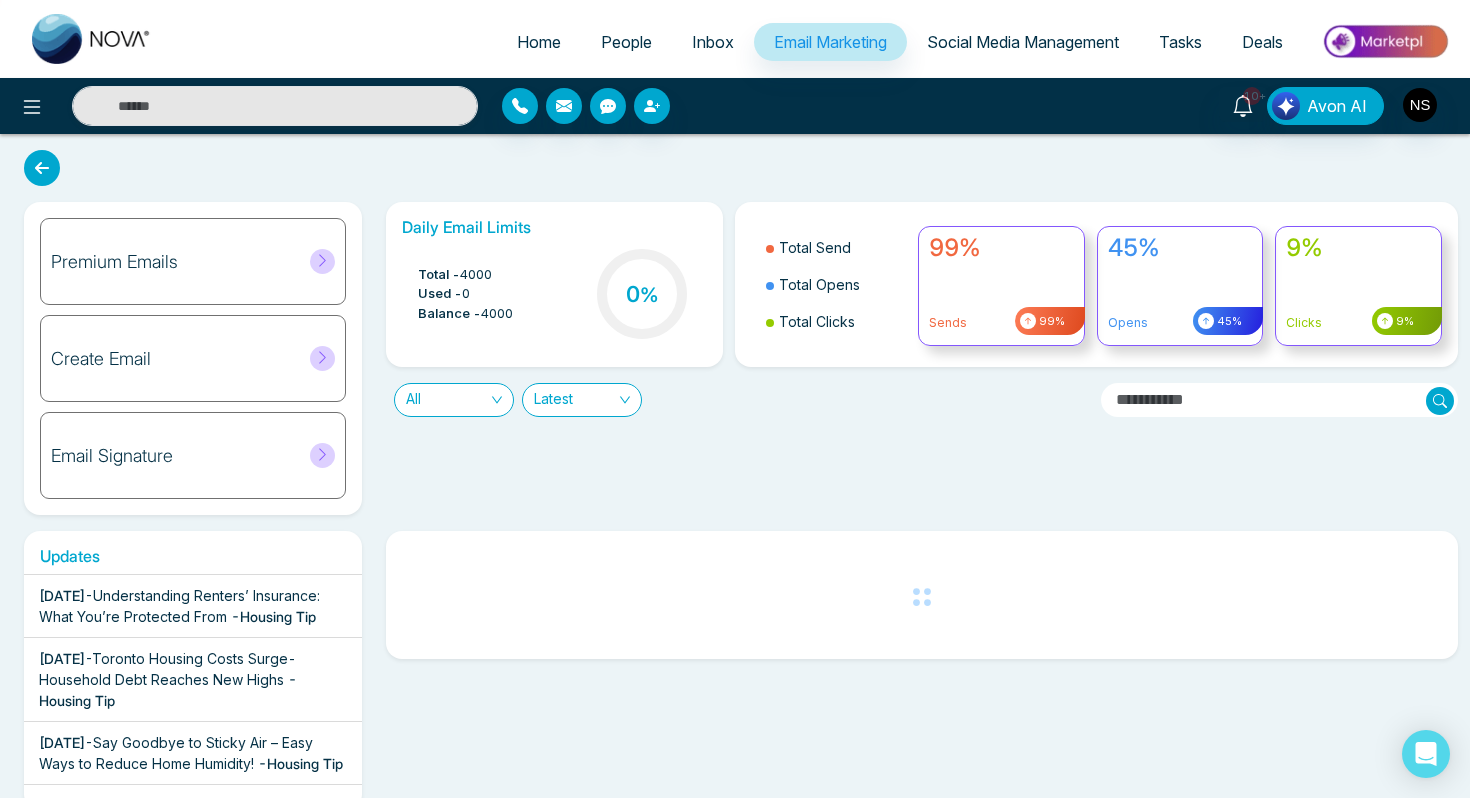 click on "Home" at bounding box center (539, 42) 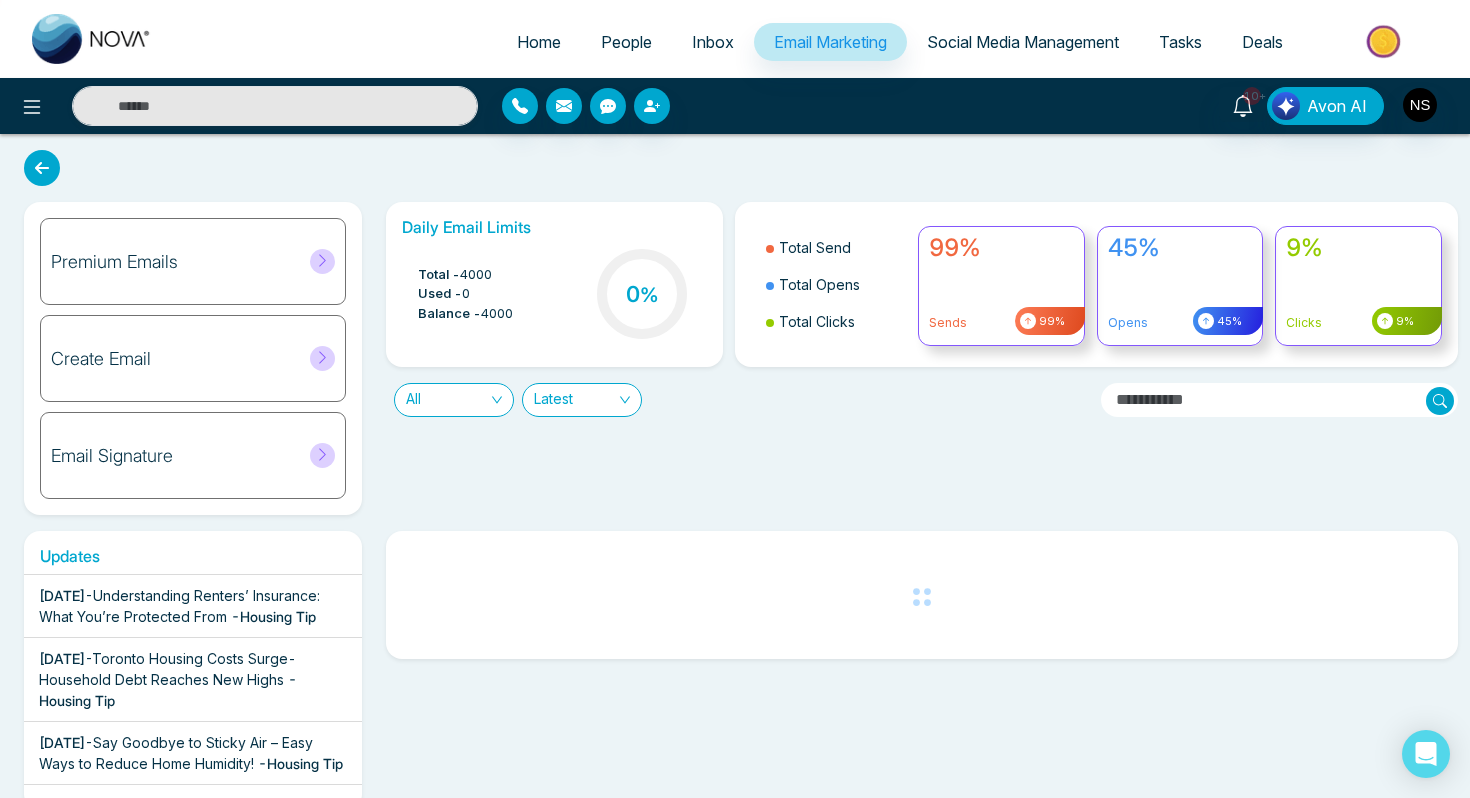 select on "*" 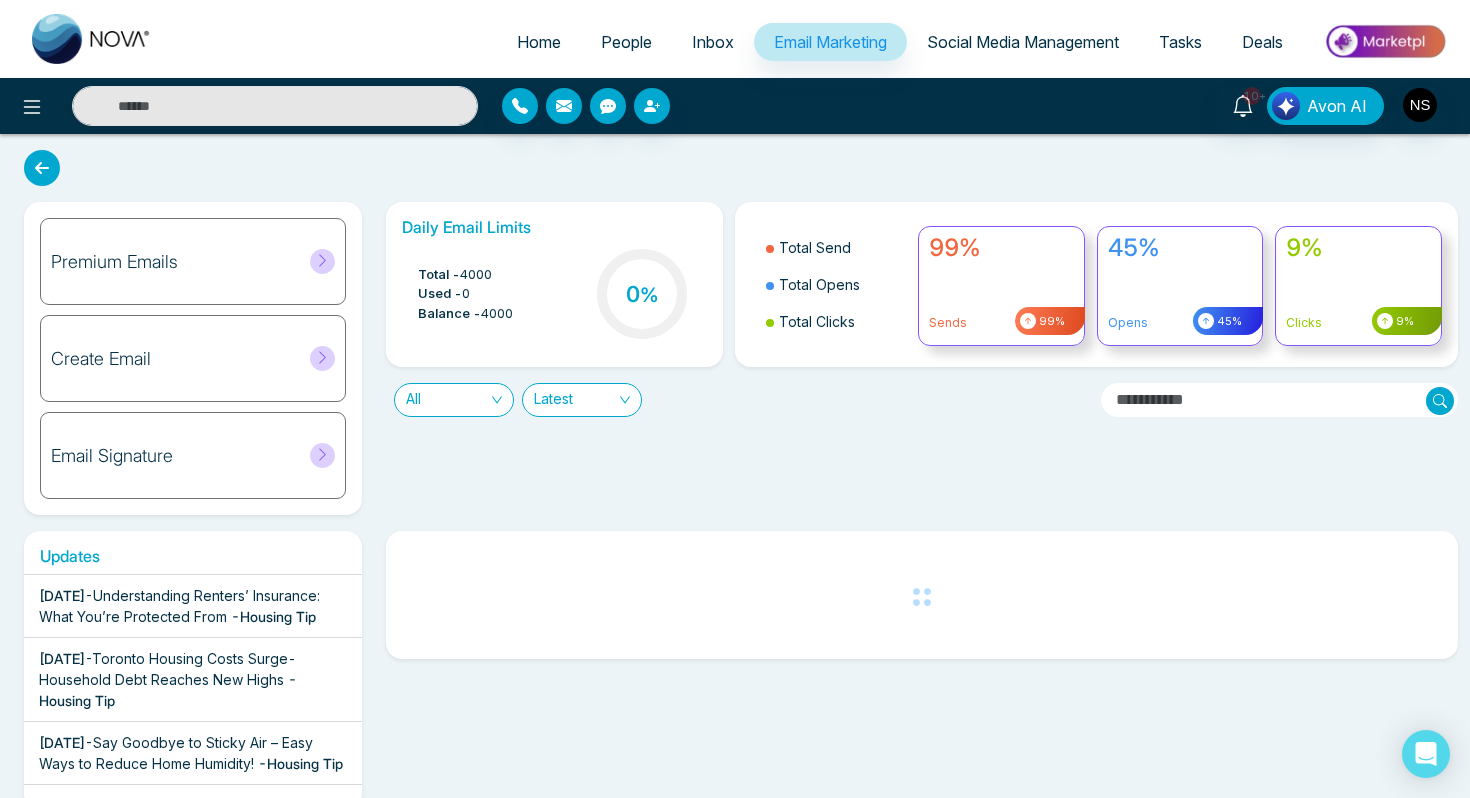 select on "*" 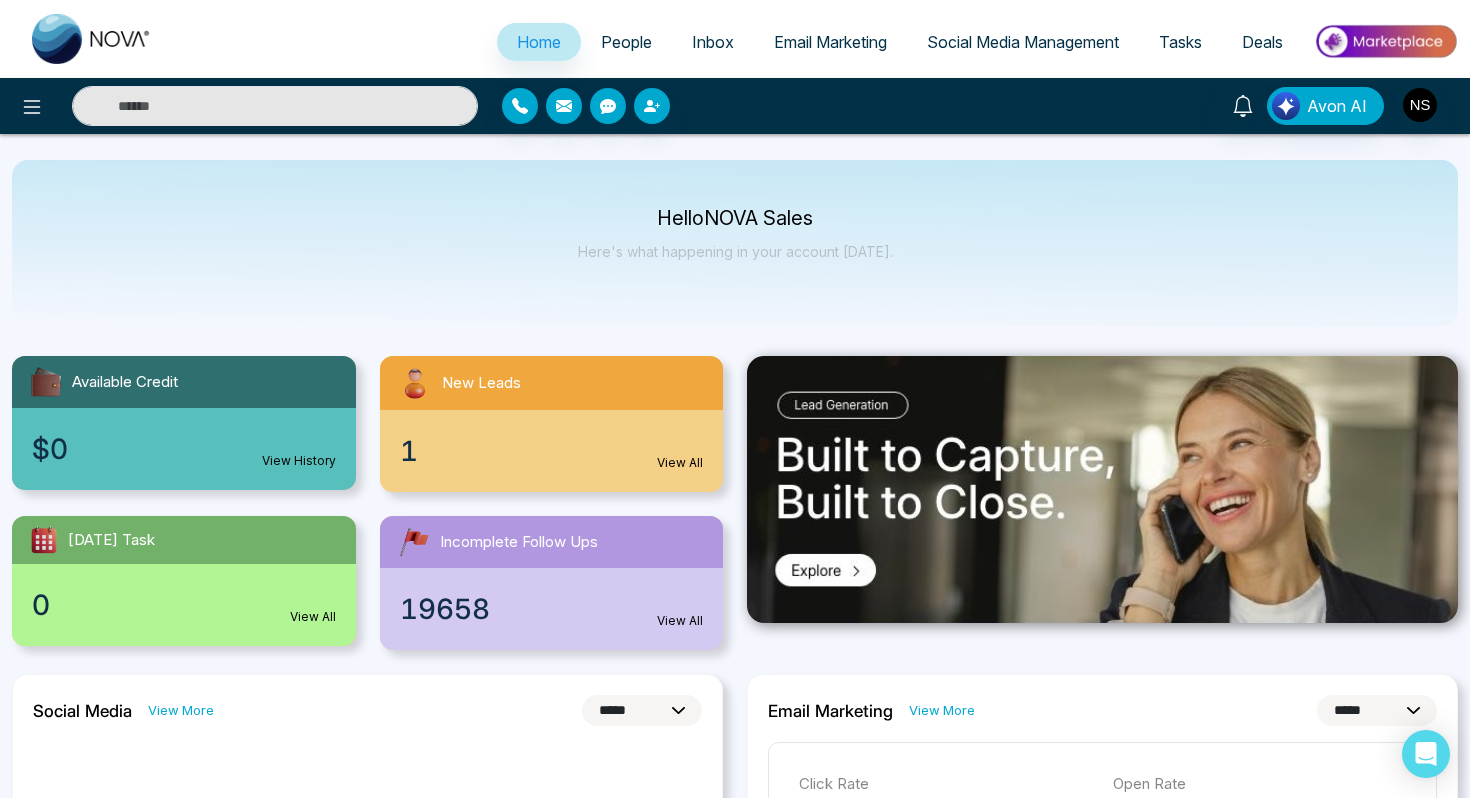 click on "People" at bounding box center (626, 42) 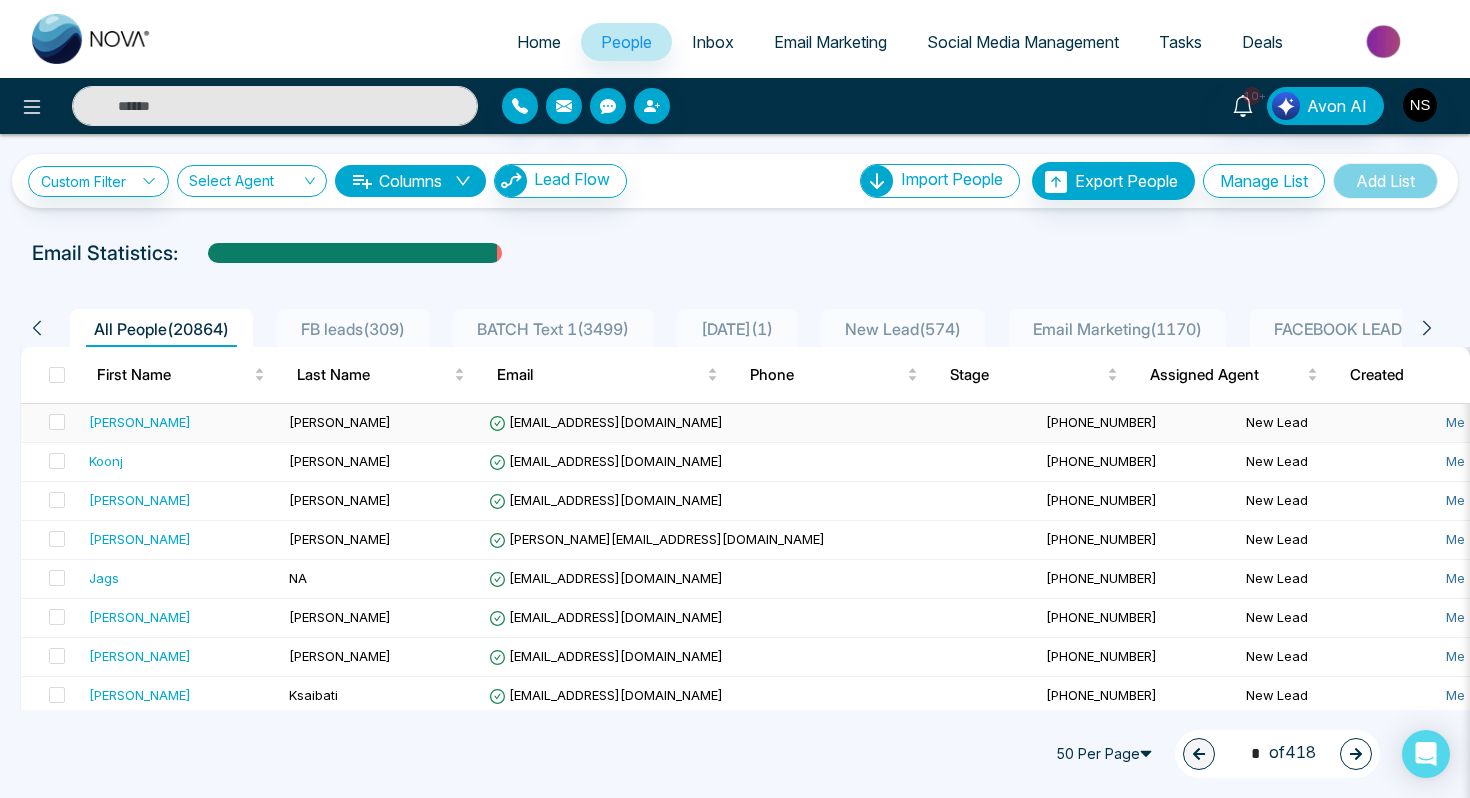 click on "[PERSON_NAME]" at bounding box center (340, 422) 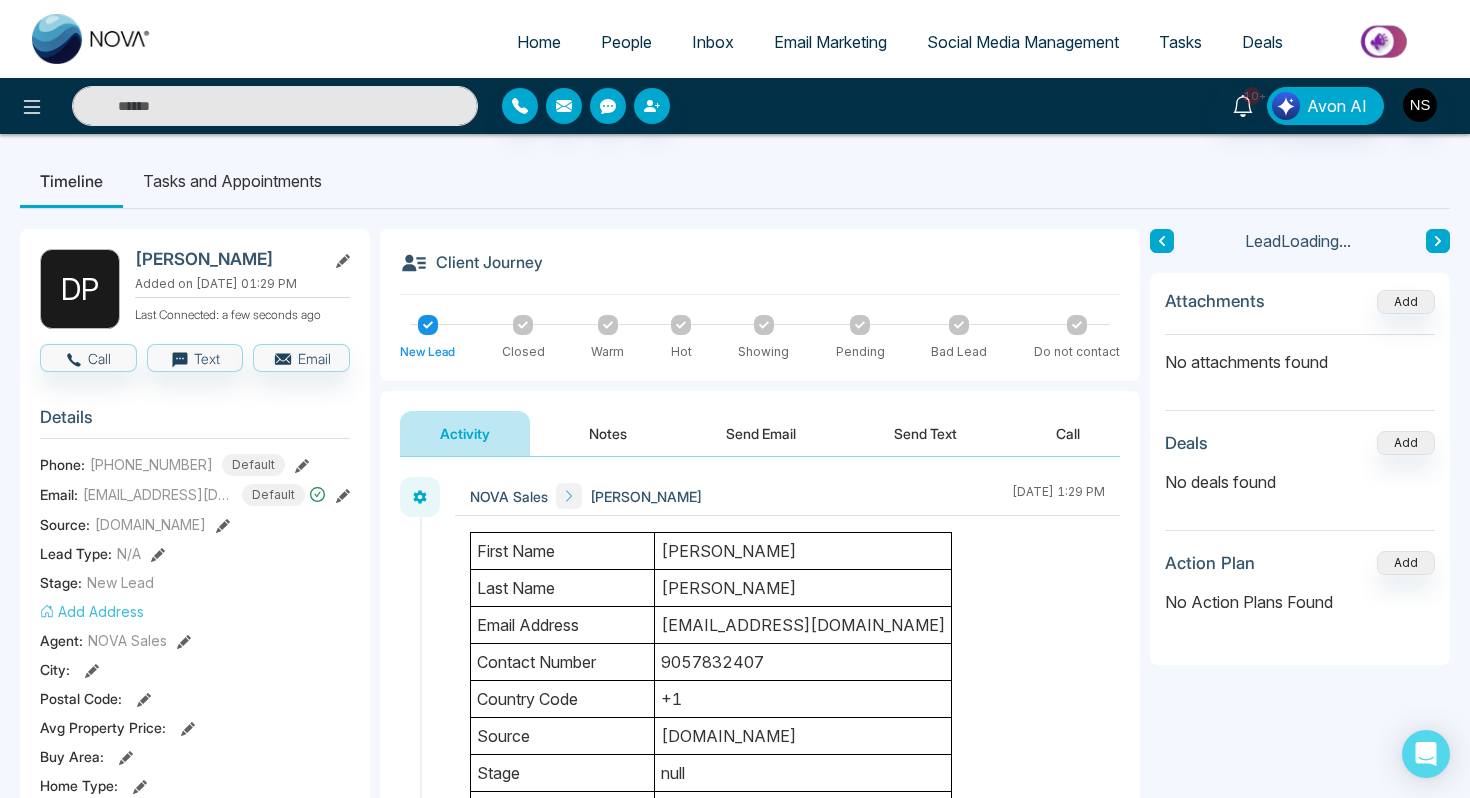 scroll, scrollTop: 0, scrollLeft: 0, axis: both 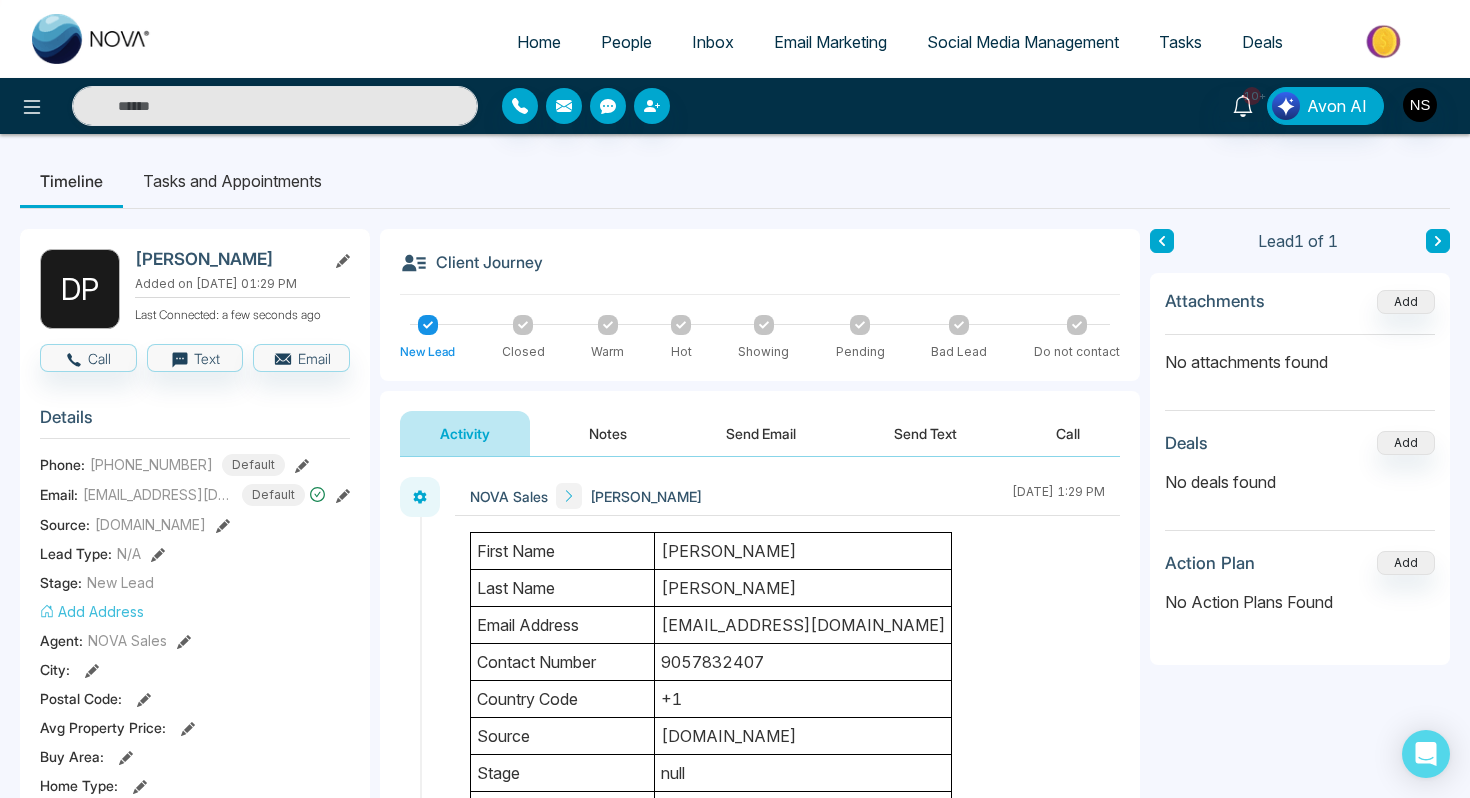 drag, startPoint x: 669, startPoint y: 625, endPoint x: 856, endPoint y: 635, distance: 187.26718 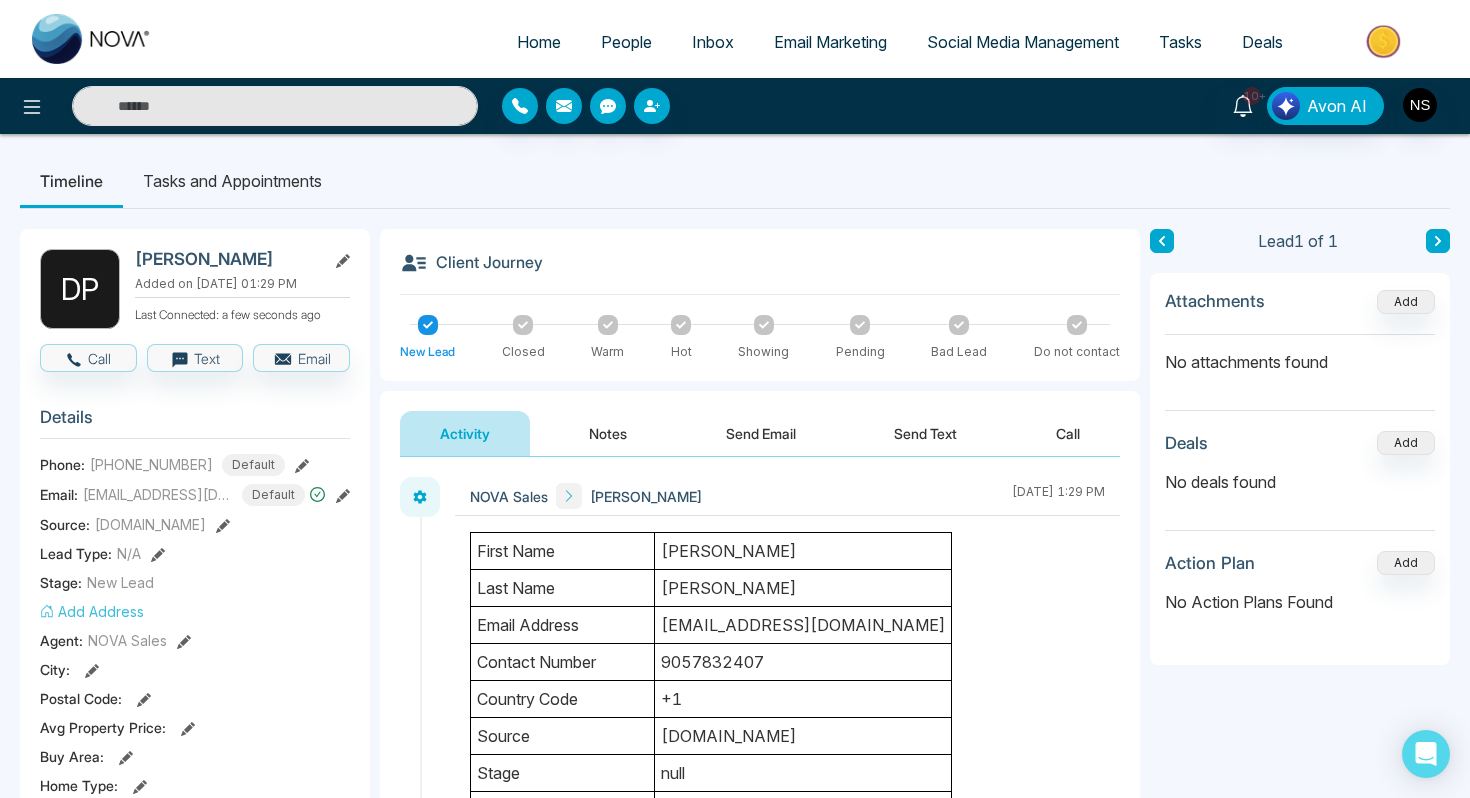 click on "[EMAIL_ADDRESS][DOMAIN_NAME]" at bounding box center (803, 625) 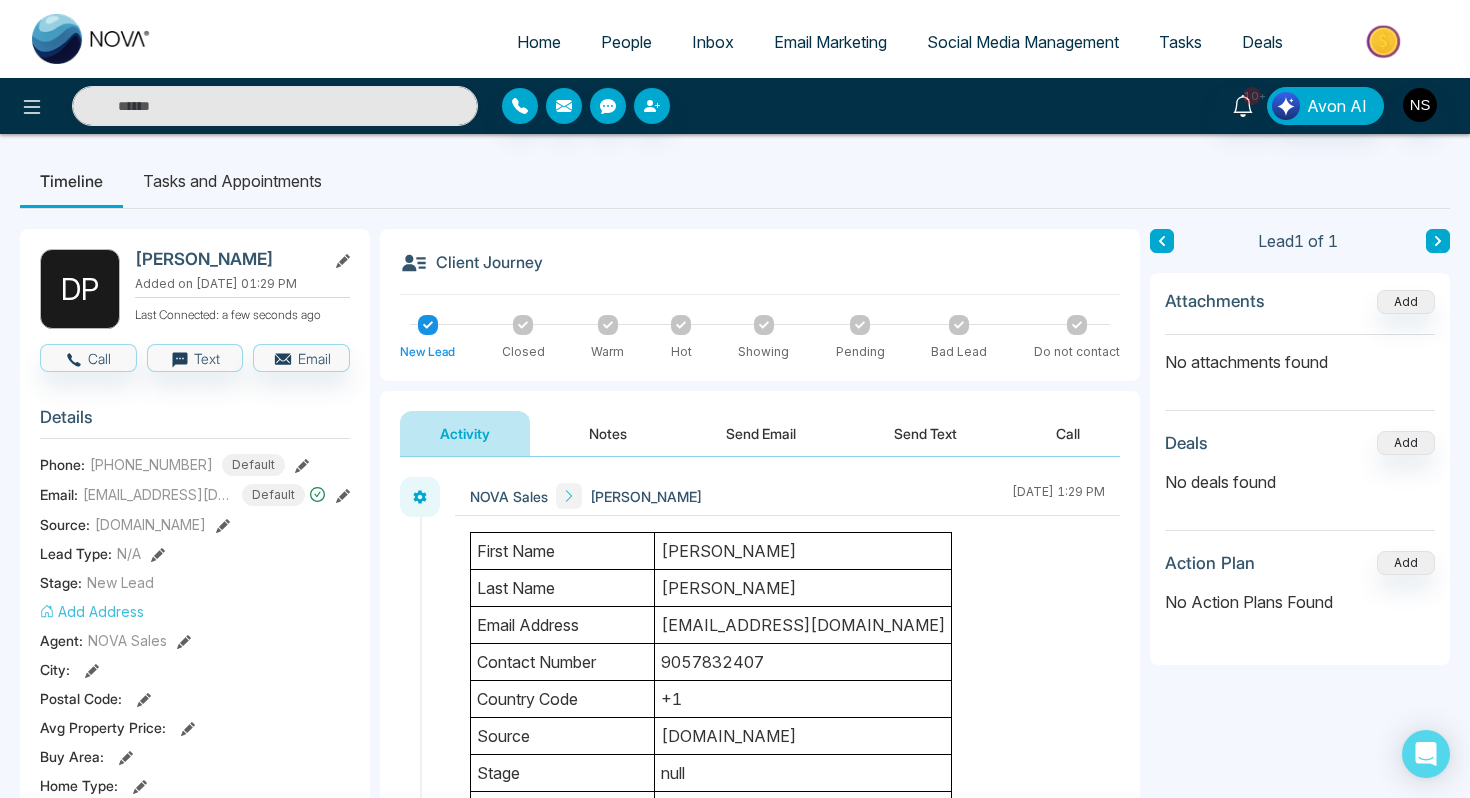 drag, startPoint x: 669, startPoint y: 549, endPoint x: 819, endPoint y: 545, distance: 150.05333 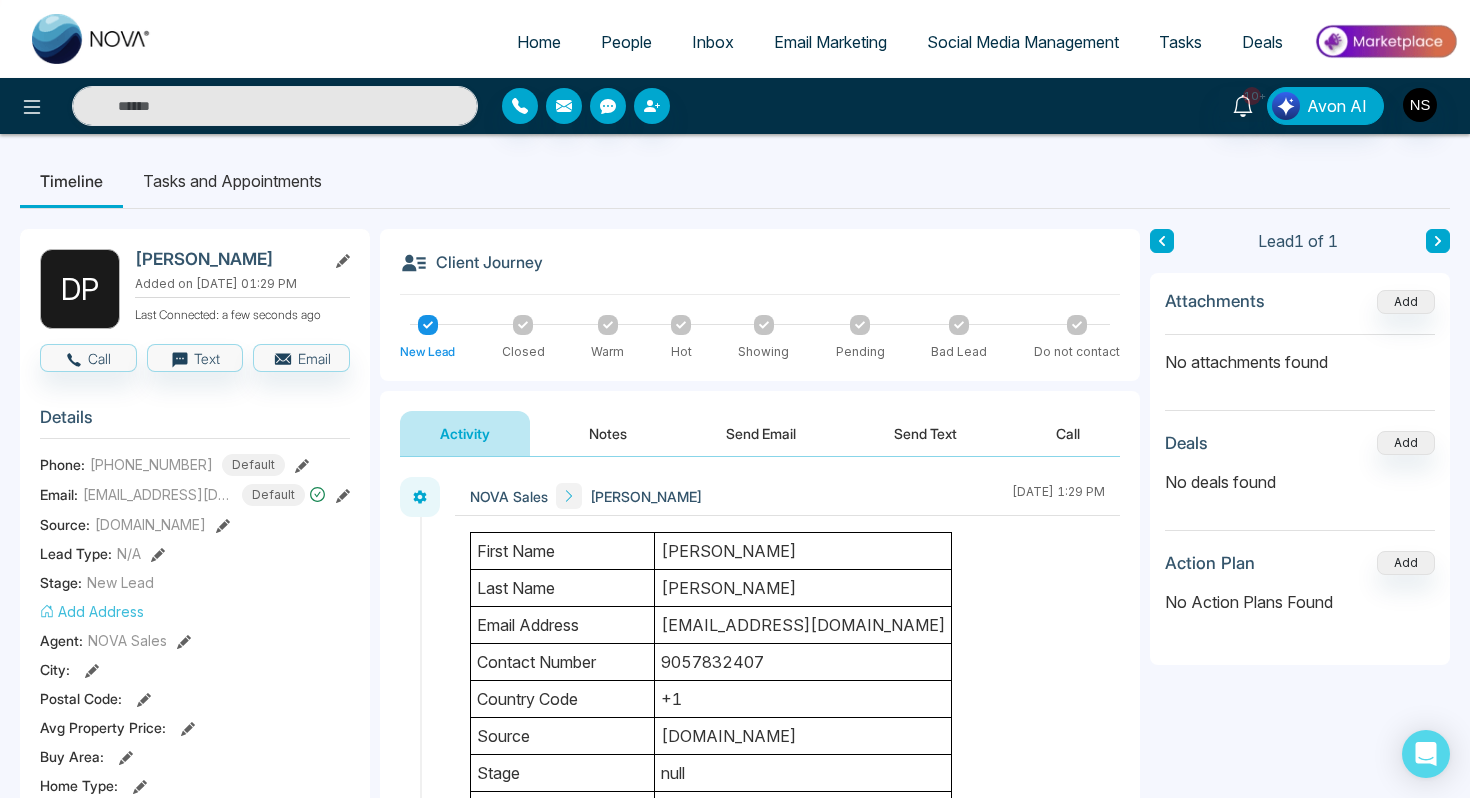 click on "[PERSON_NAME]" at bounding box center [803, 551] 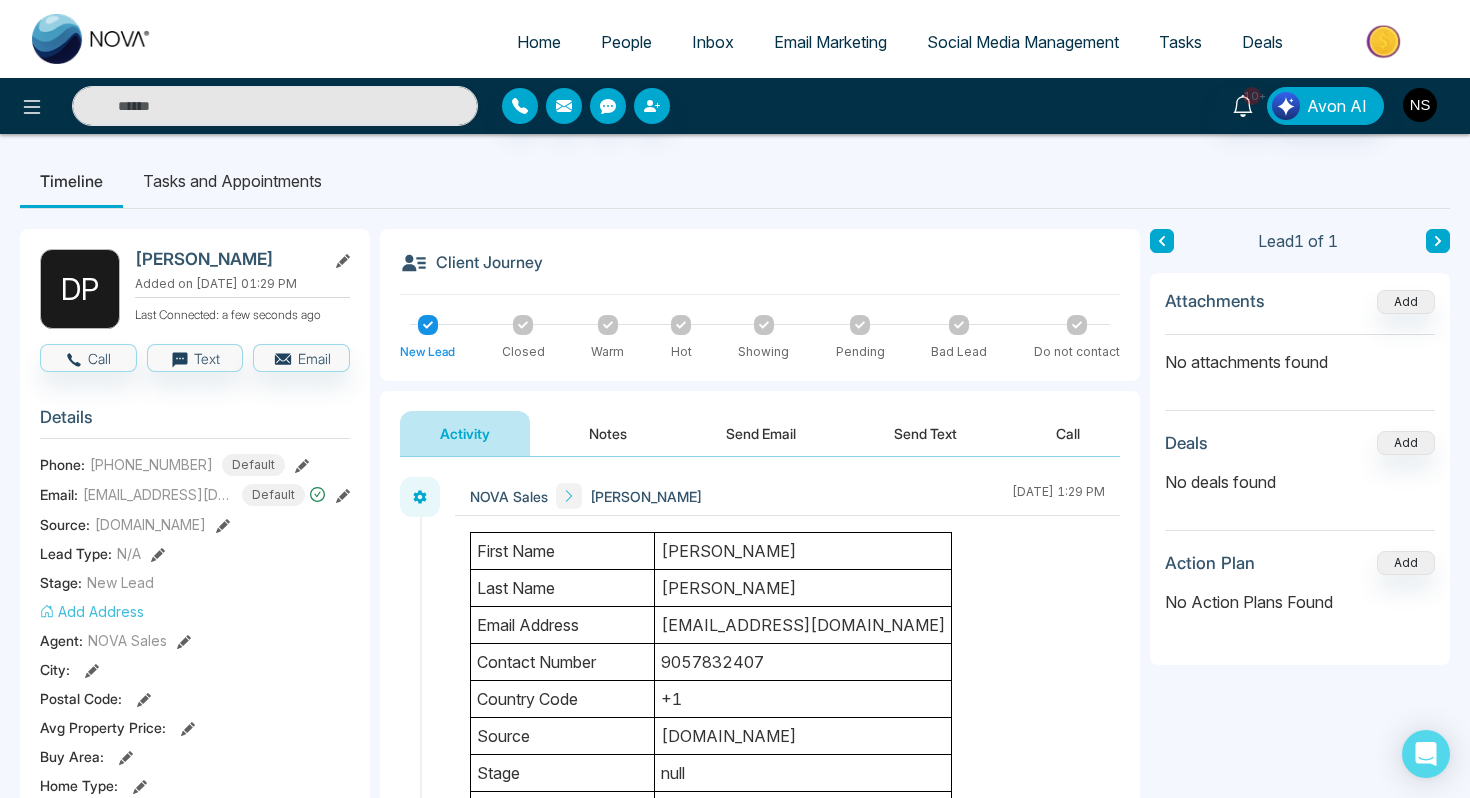 click at bounding box center [1420, 105] 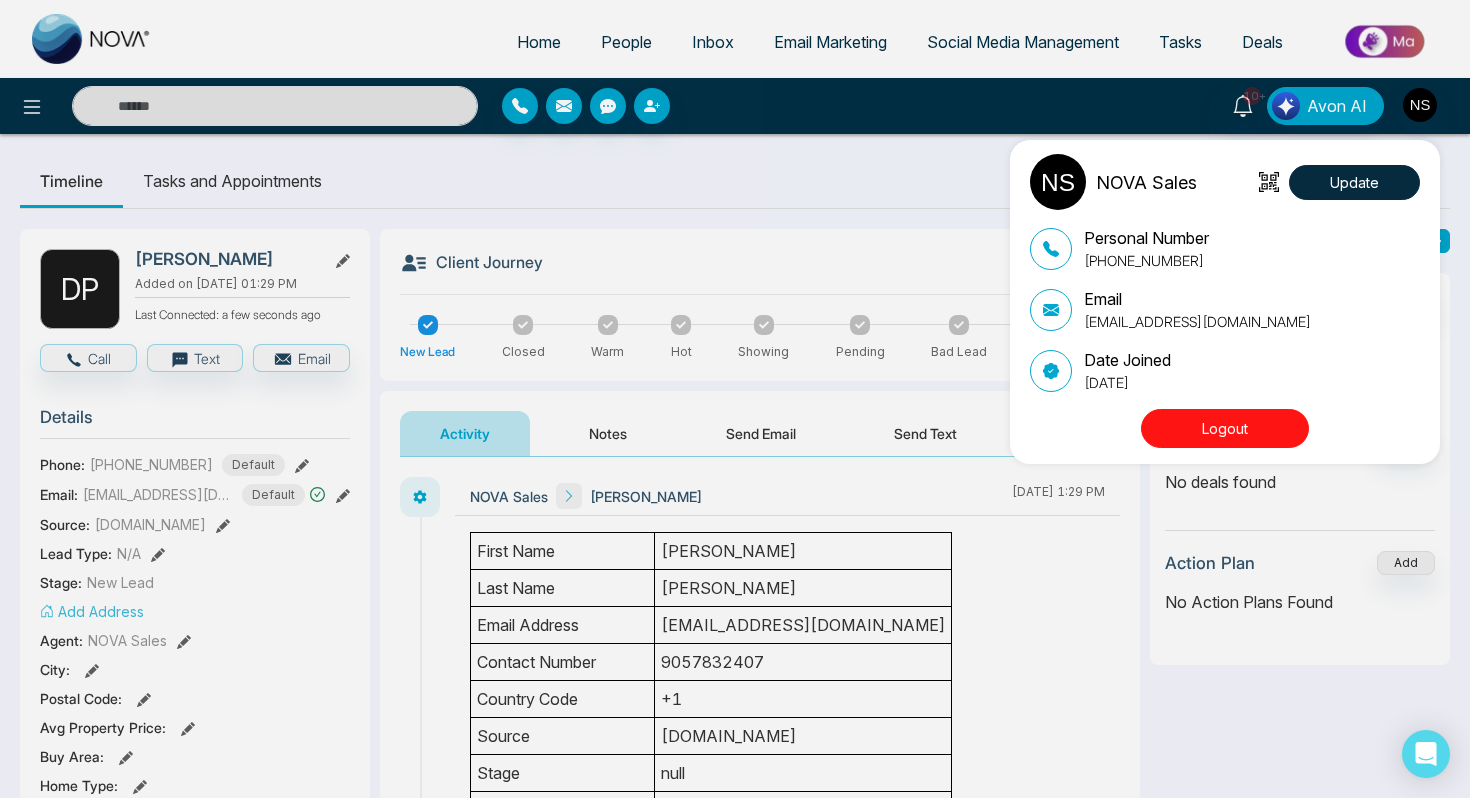 click on "Logout" at bounding box center (1225, 428) 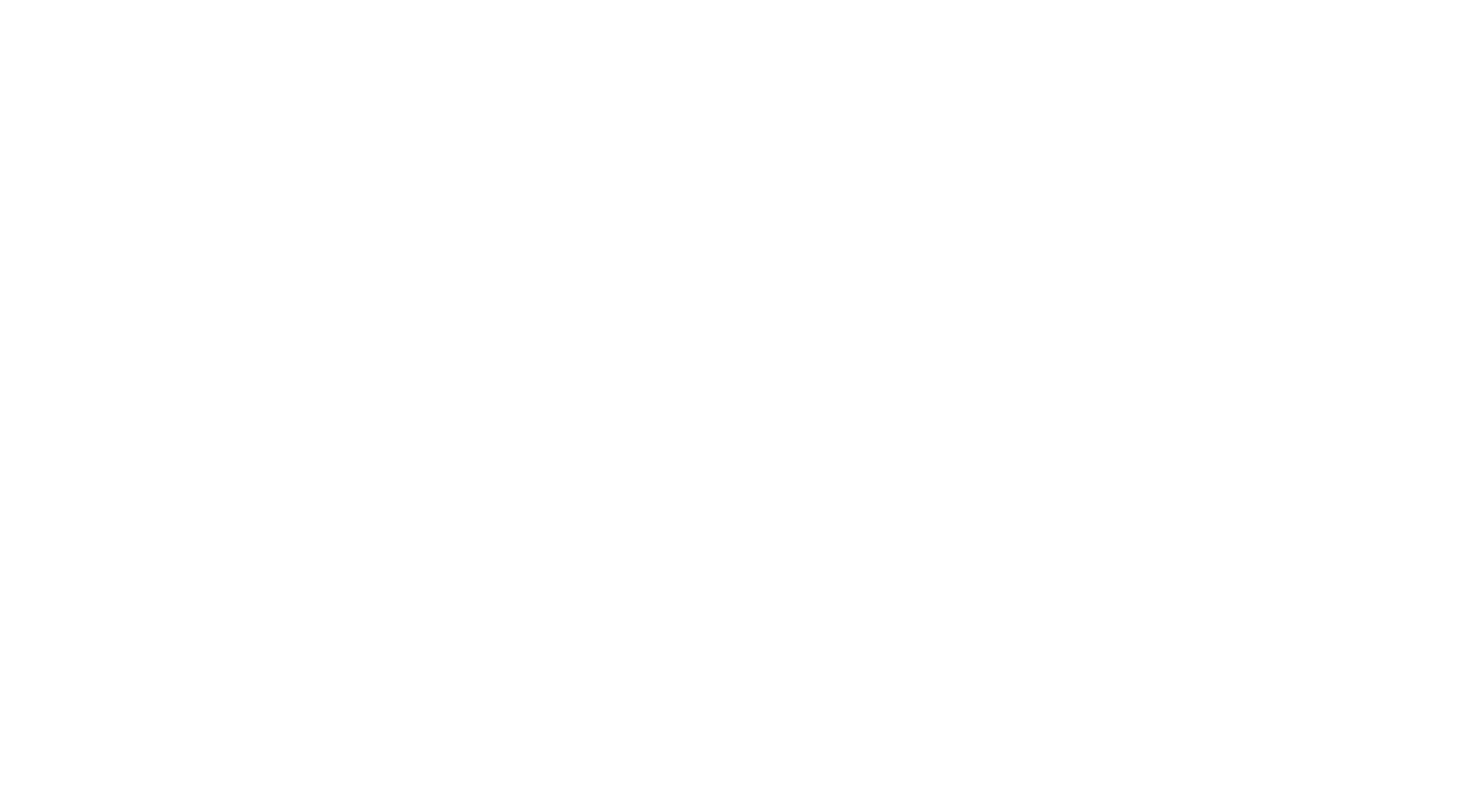 scroll, scrollTop: 0, scrollLeft: 0, axis: both 